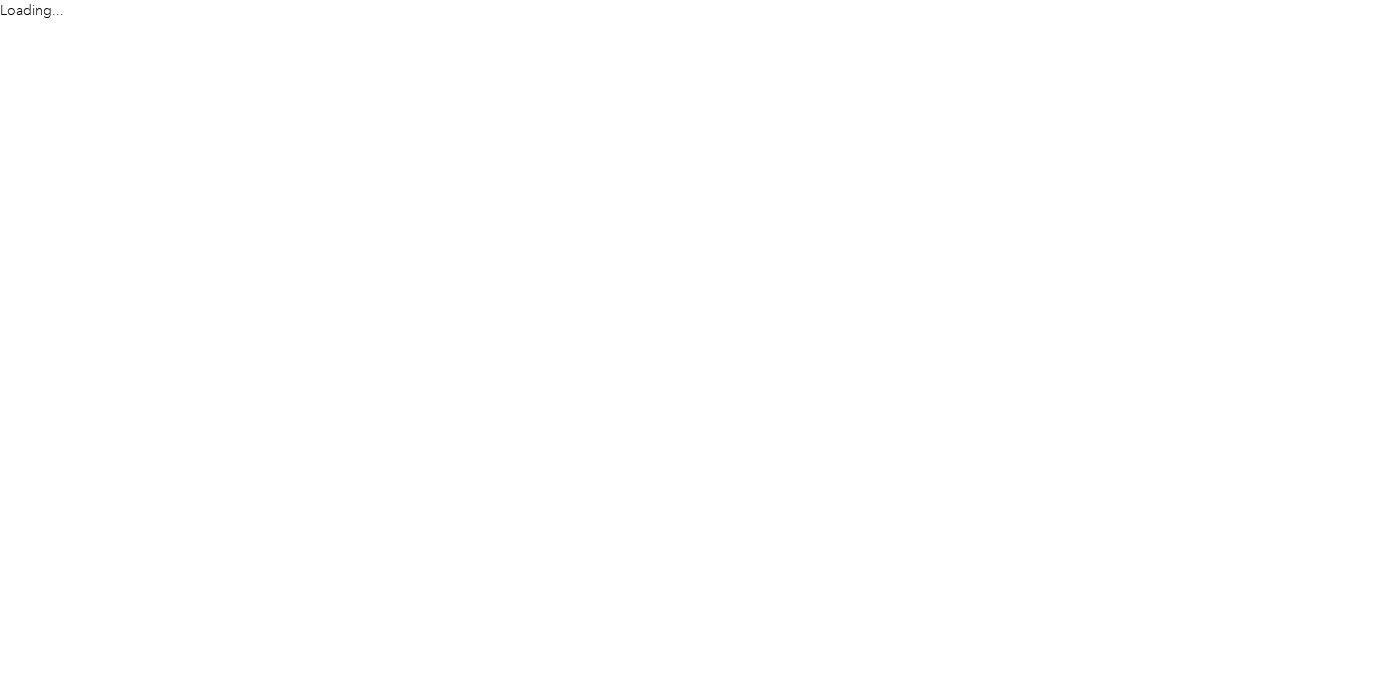 scroll, scrollTop: 0, scrollLeft: 0, axis: both 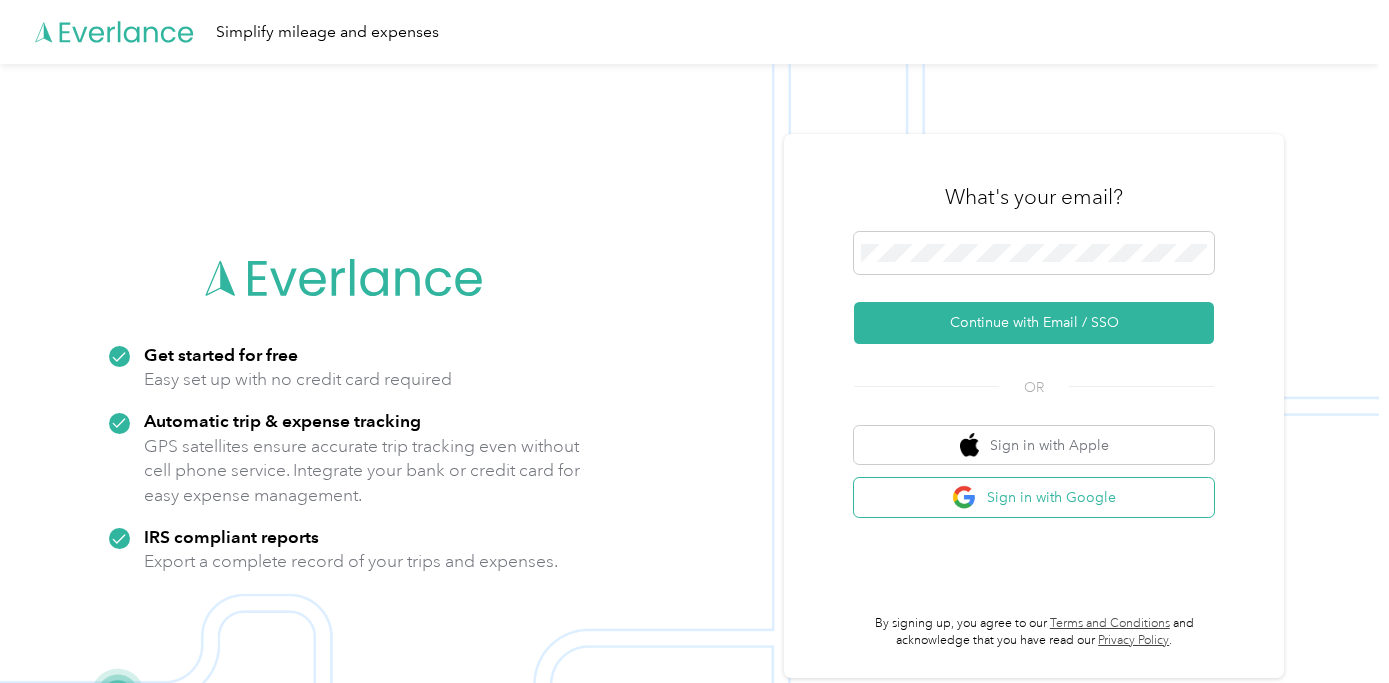click on "Sign in with Google" at bounding box center [1034, 497] 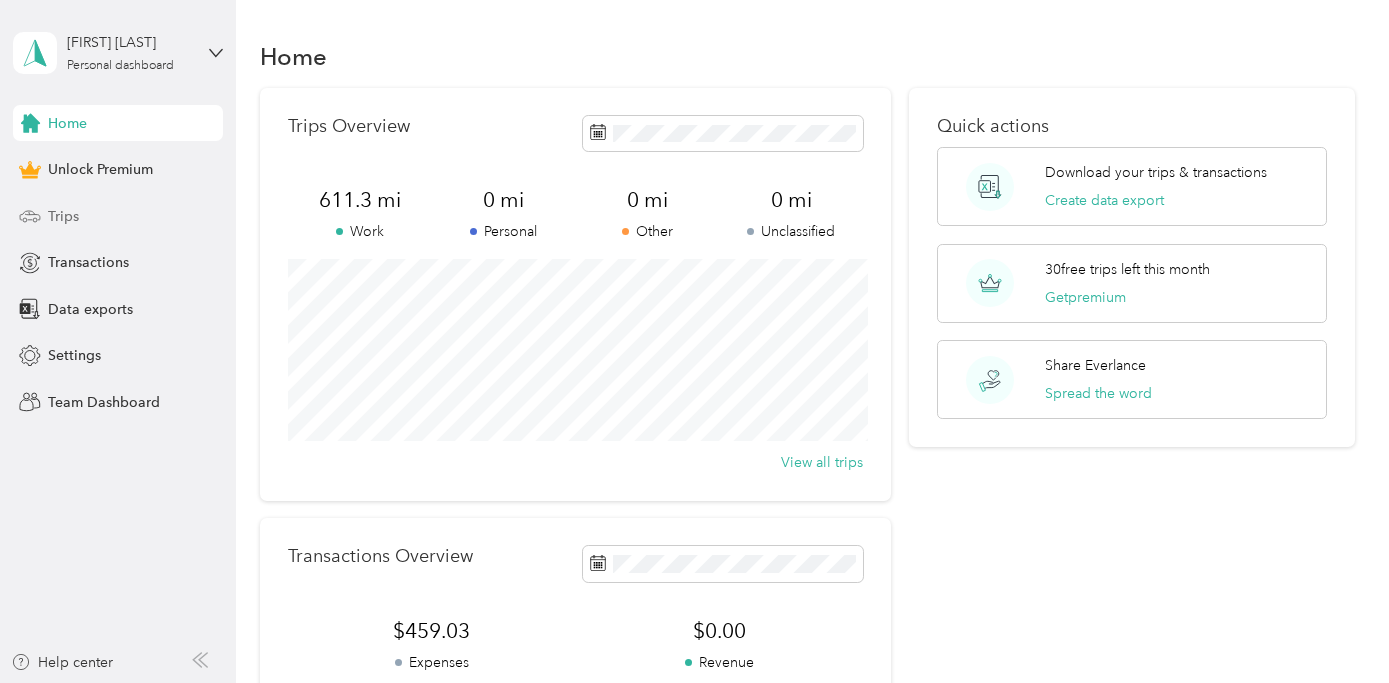 click on "Trips" at bounding box center [118, 216] 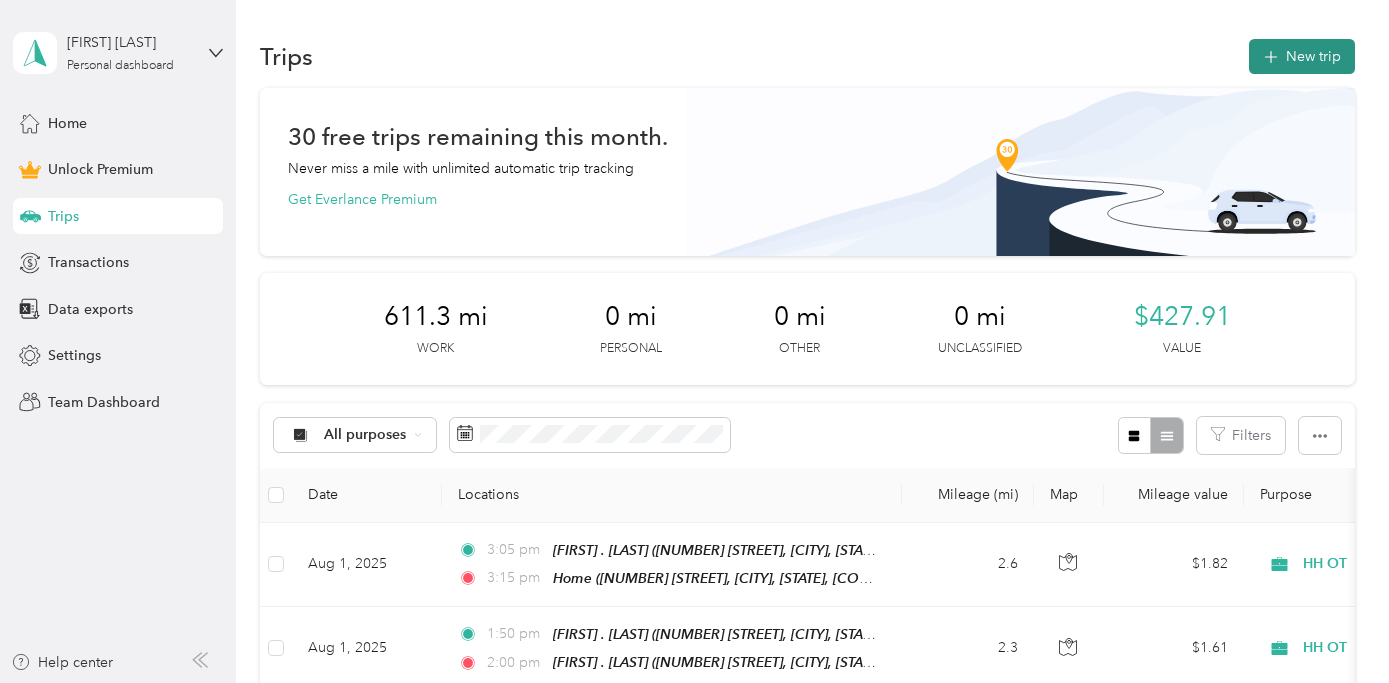 click on "New trip" at bounding box center [1302, 56] 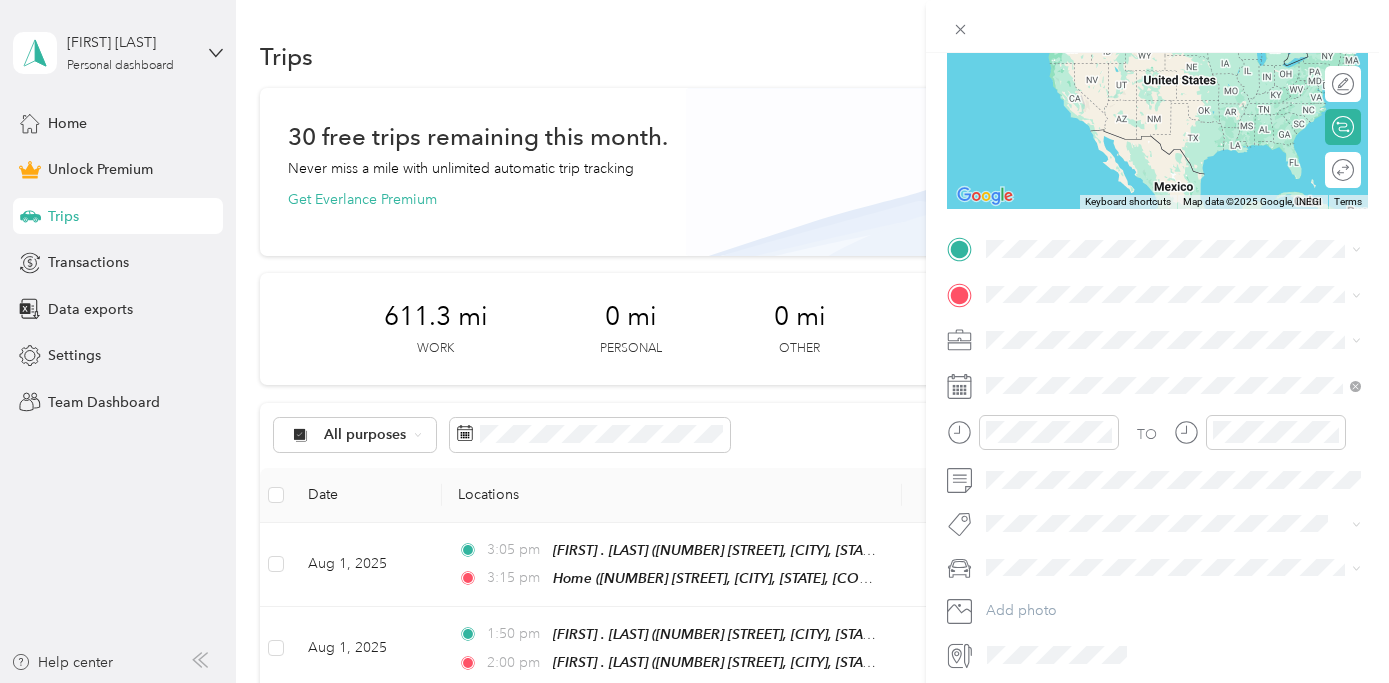 scroll, scrollTop: 244, scrollLeft: 0, axis: vertical 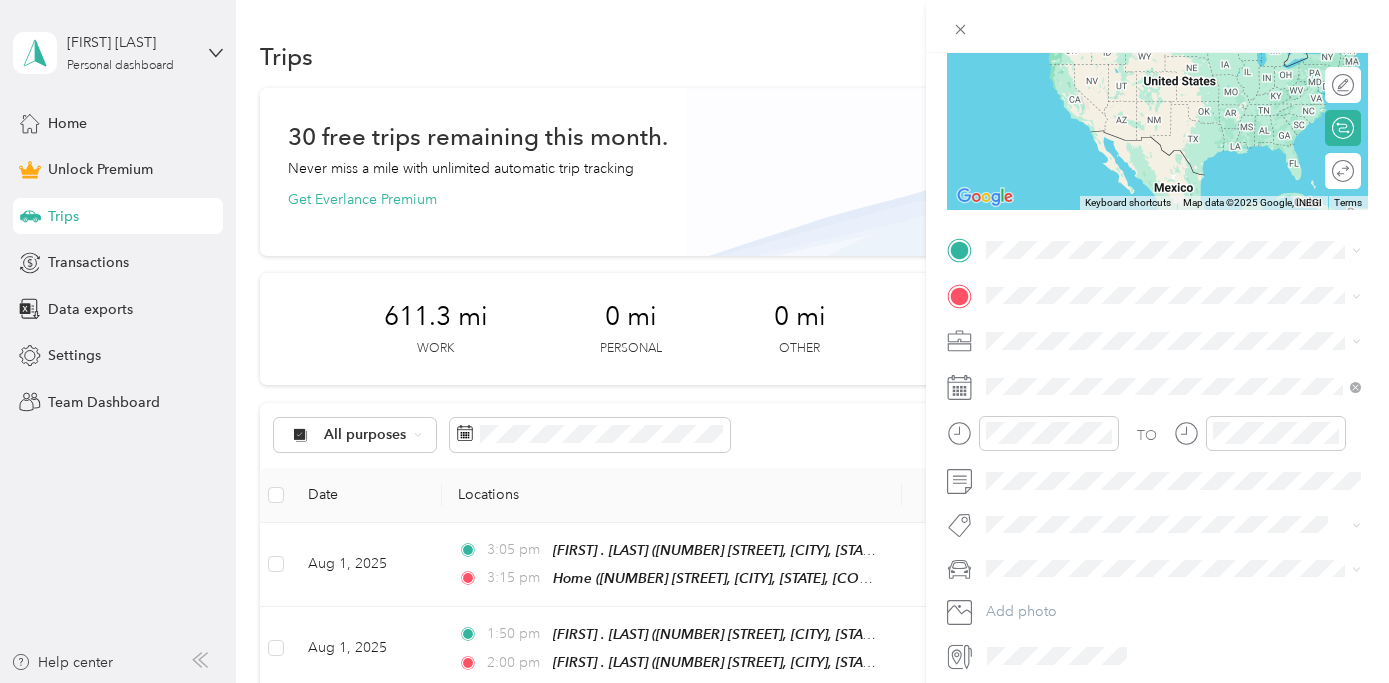 click on "New Trip Save This trip cannot be edited because it is either under review, approved, or paid. Contact your Team Manager to edit it. Miles ← Move left → Move right ↑ Move up ↓ Move down + Zoom in - Zoom out Home Jump left by 75% End Jump right by 75% Page Up Jump up by 75% Page Down Jump down by 75% Keyboard shortcuts Map Data Map data ©2025 Google, INEGI Map data ©2025 Google, INEGI 1000 km  Click to toggle between metric and imperial units Terms Report a map error Edit route Calculate route Round trip TO Add photo" at bounding box center [1157, 247] 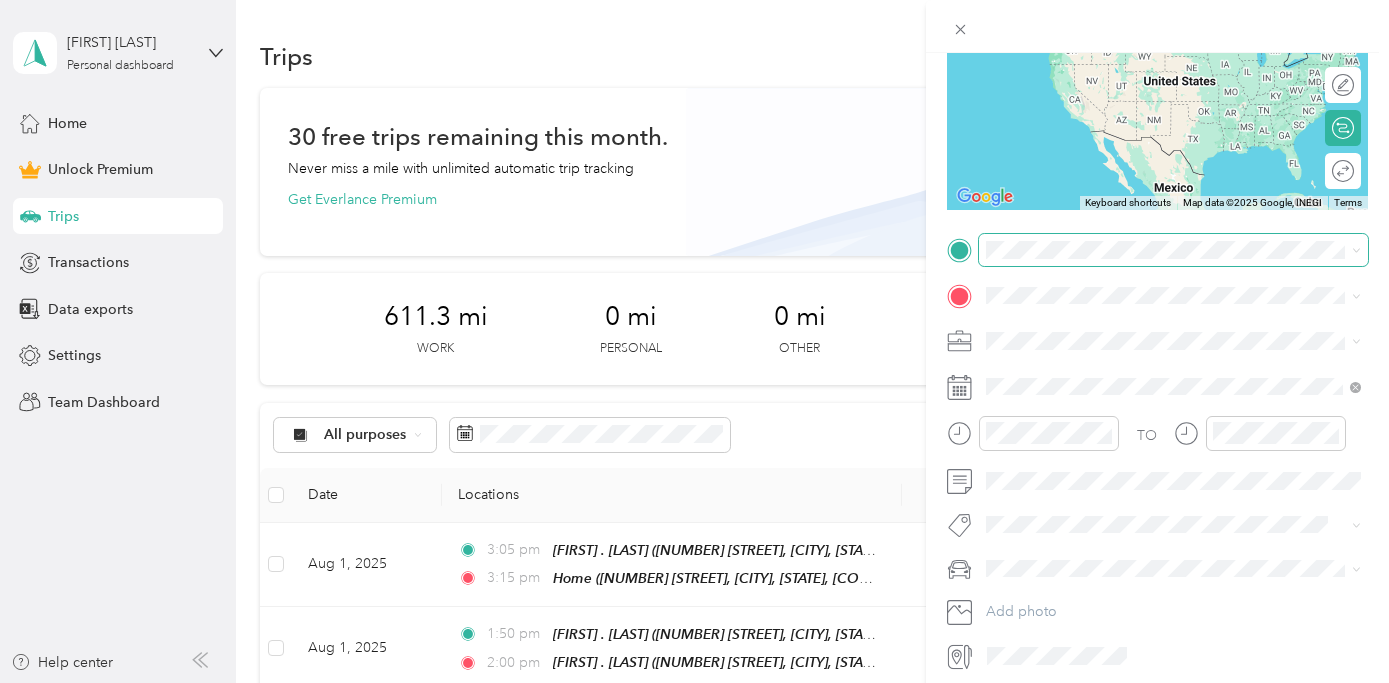 click at bounding box center (1173, 250) 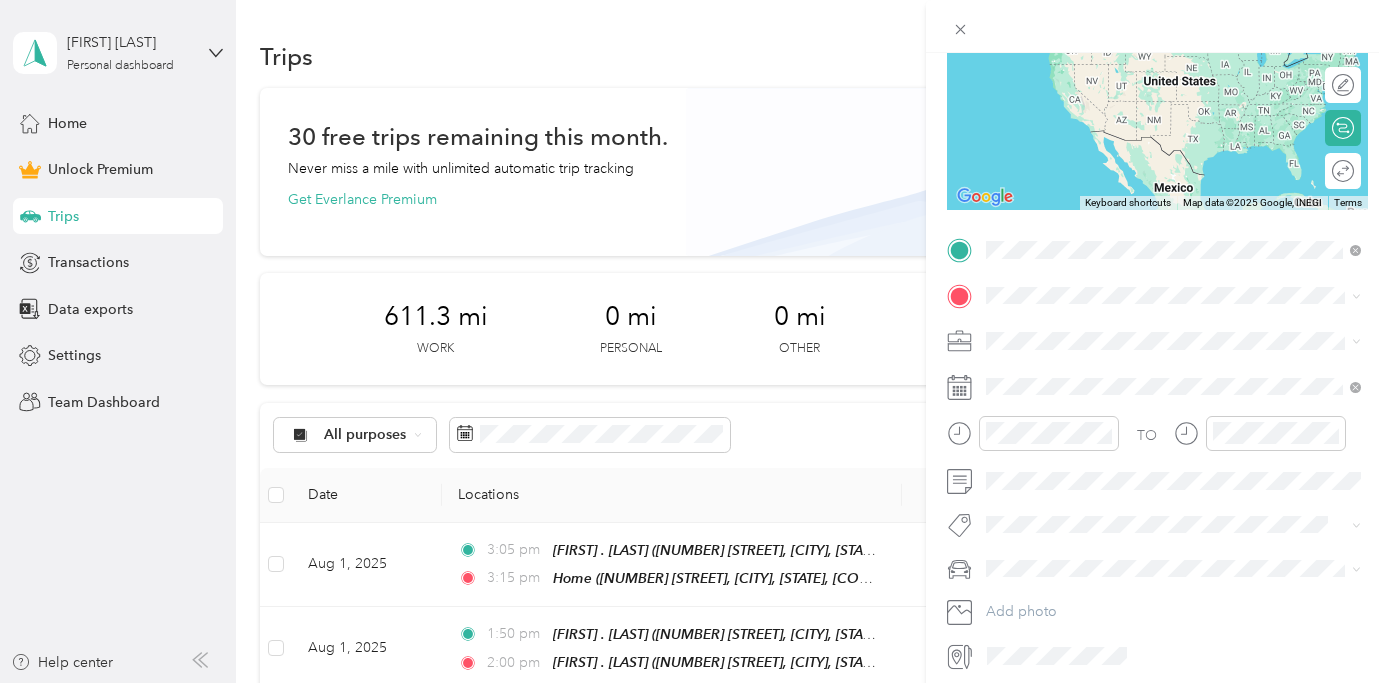 click on "[NUMBER] [STREET], [CITY], [STATE], [COUNTRY] , [POSTAL_CODE], [CITY], [STATE]" at bounding box center [1183, 362] 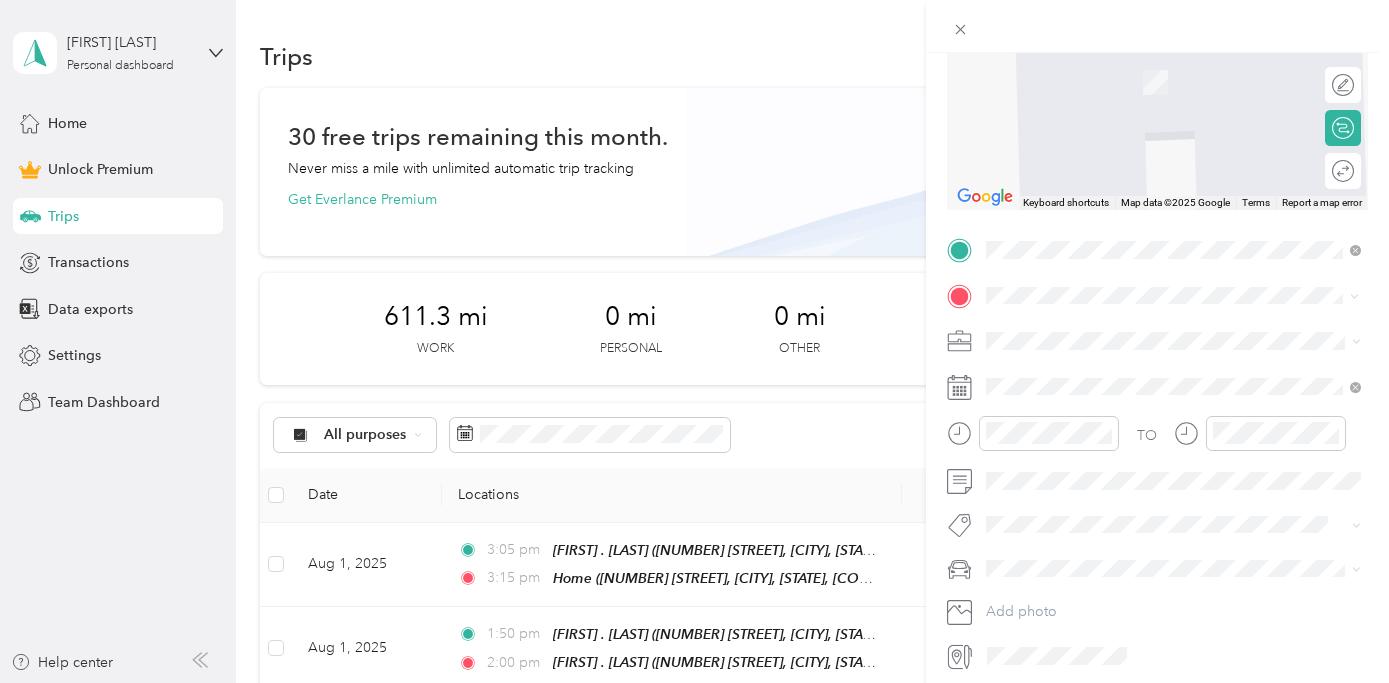 click on "[NUMBER] [STREET]
[CITY], [STATE] [POSTAL_CODE], [COUNTRY]" at bounding box center [1168, 376] 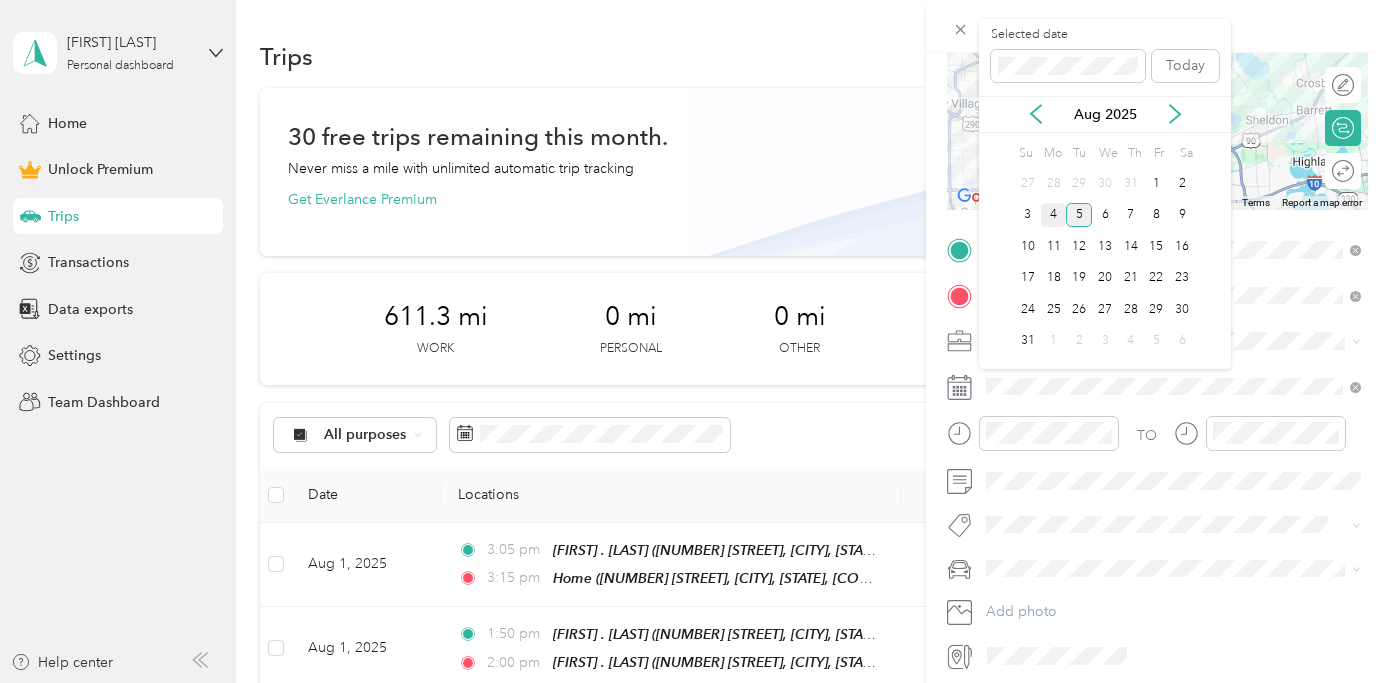 click on "4" at bounding box center (1054, 215) 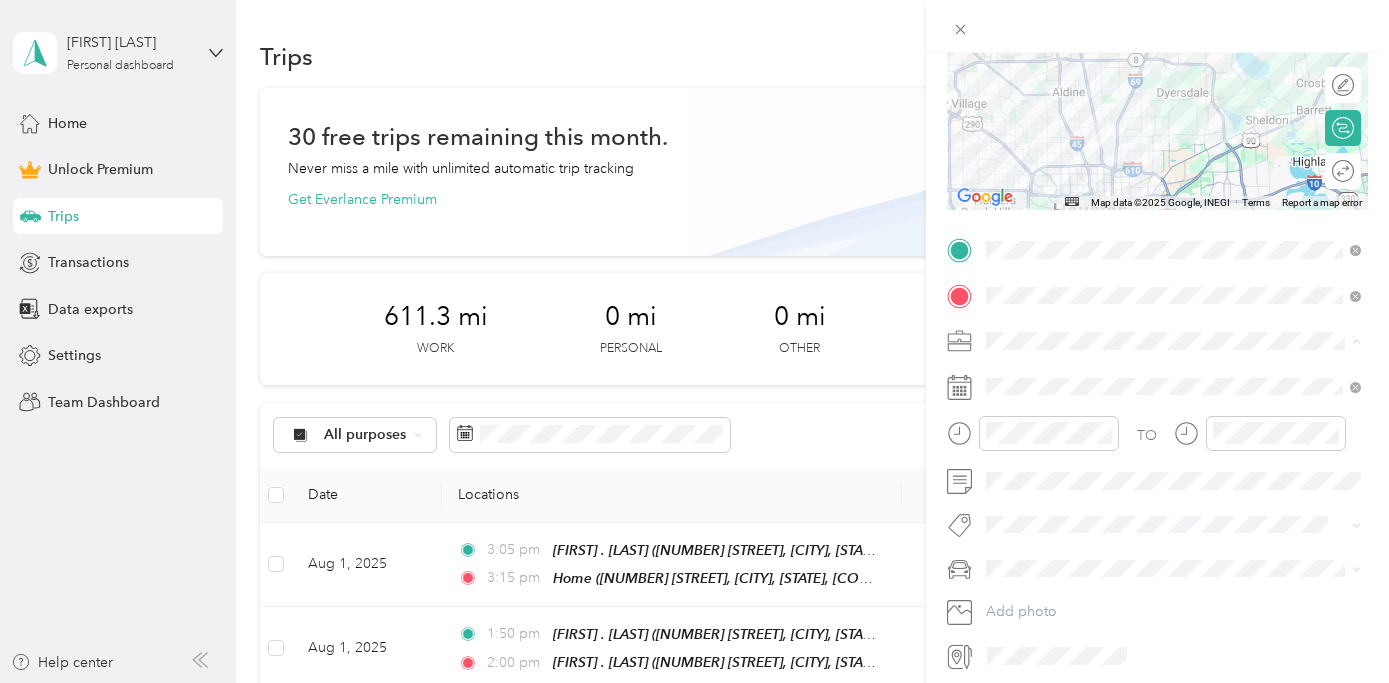 click on "HH OT" at bounding box center [1173, 446] 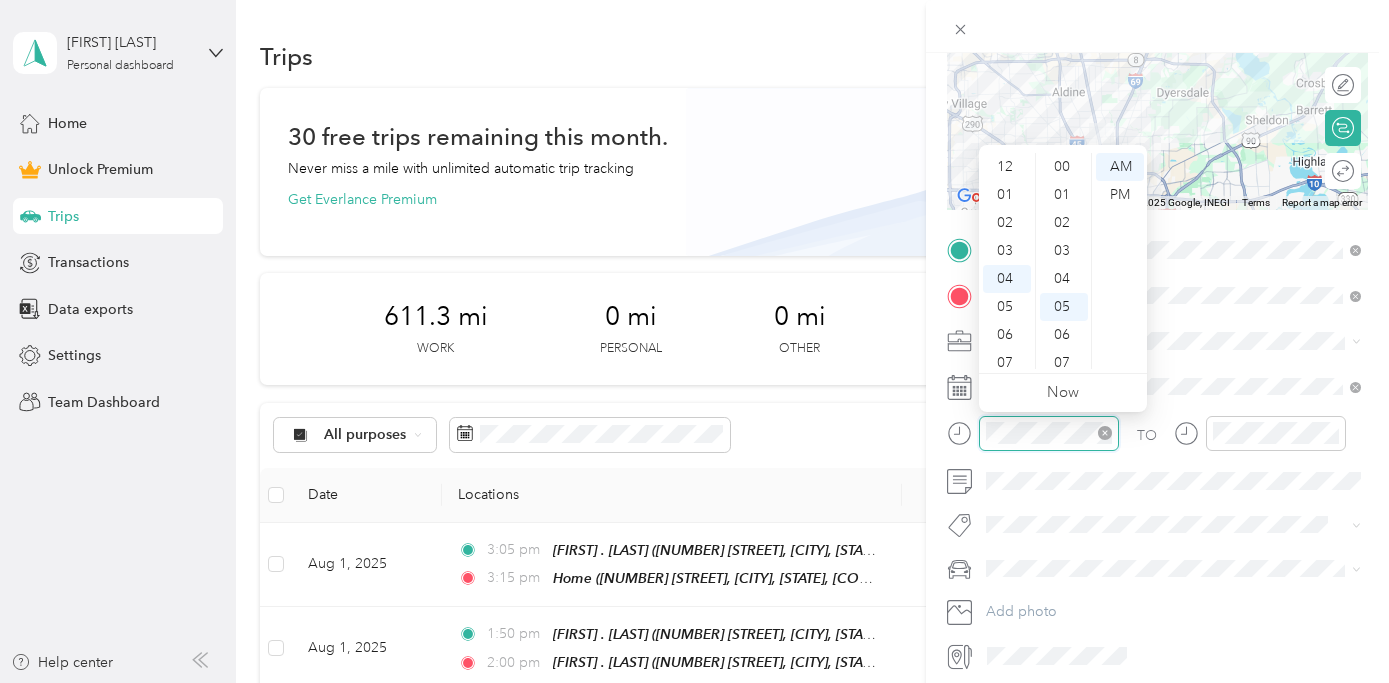 scroll, scrollTop: 112, scrollLeft: 0, axis: vertical 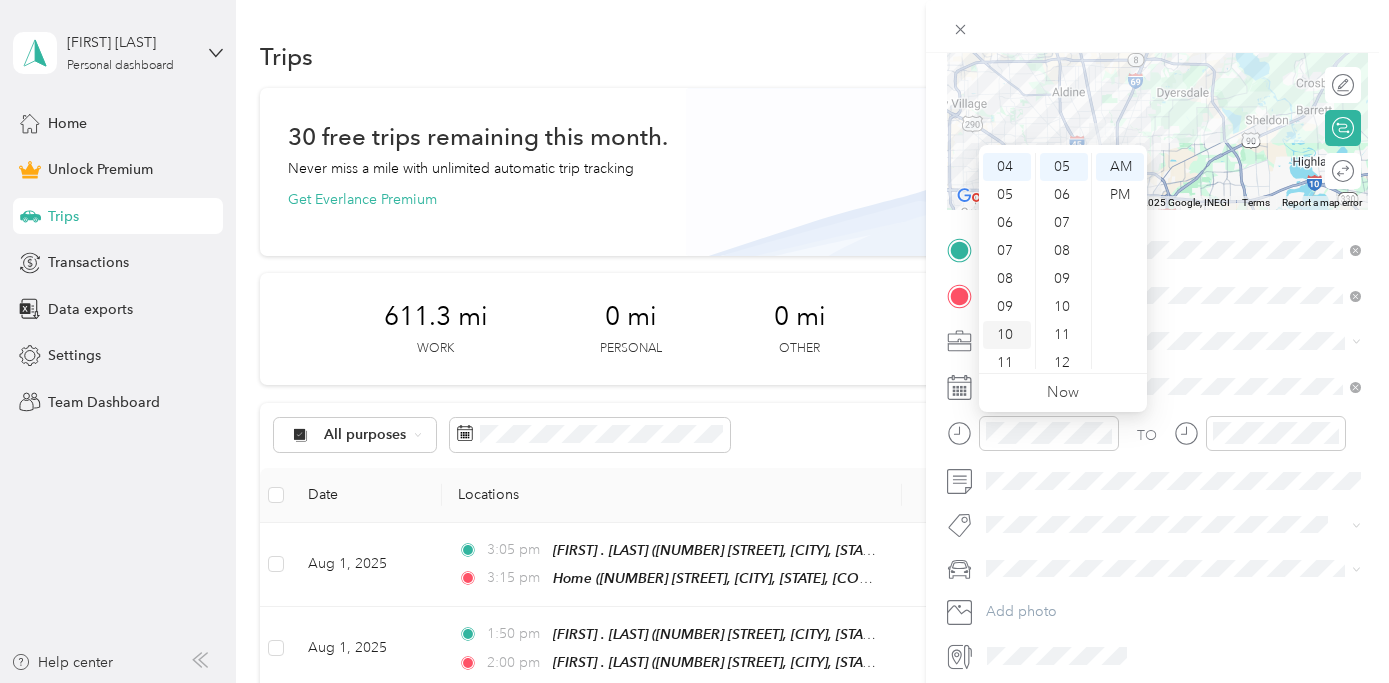 click on "10" at bounding box center [1007, 335] 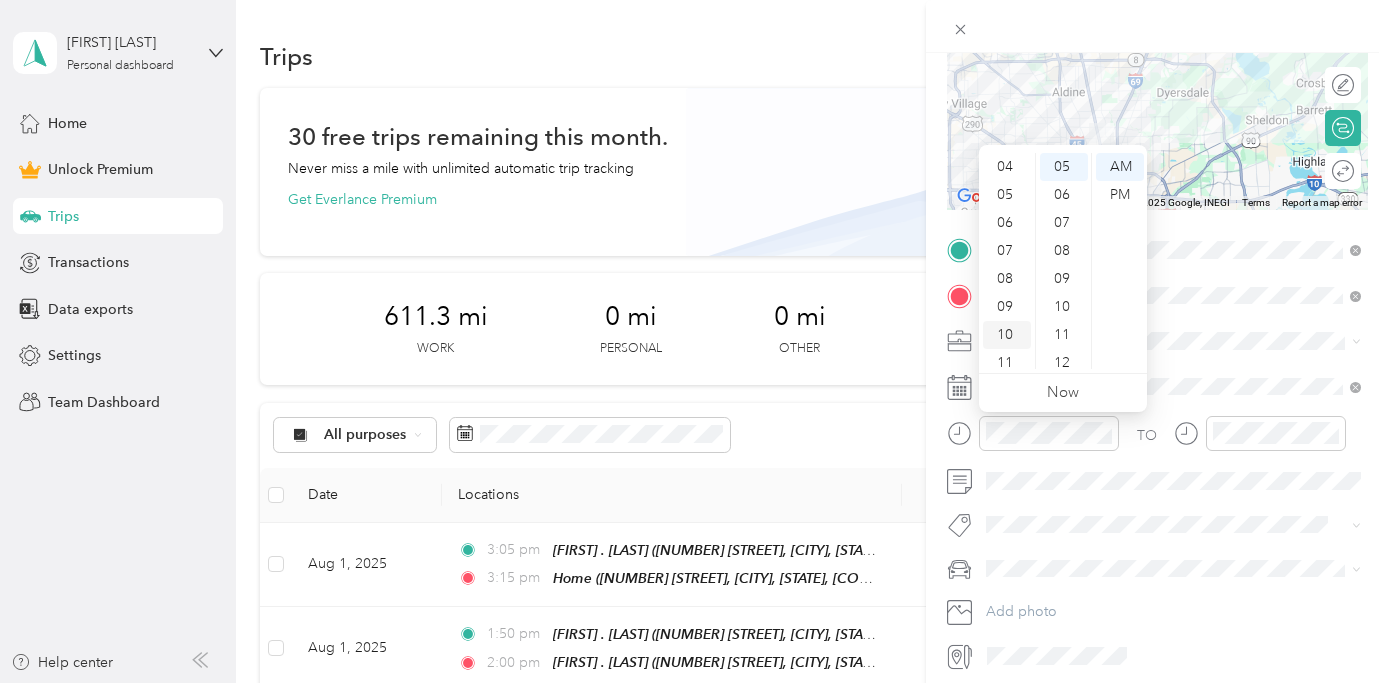 scroll, scrollTop: 120, scrollLeft: 0, axis: vertical 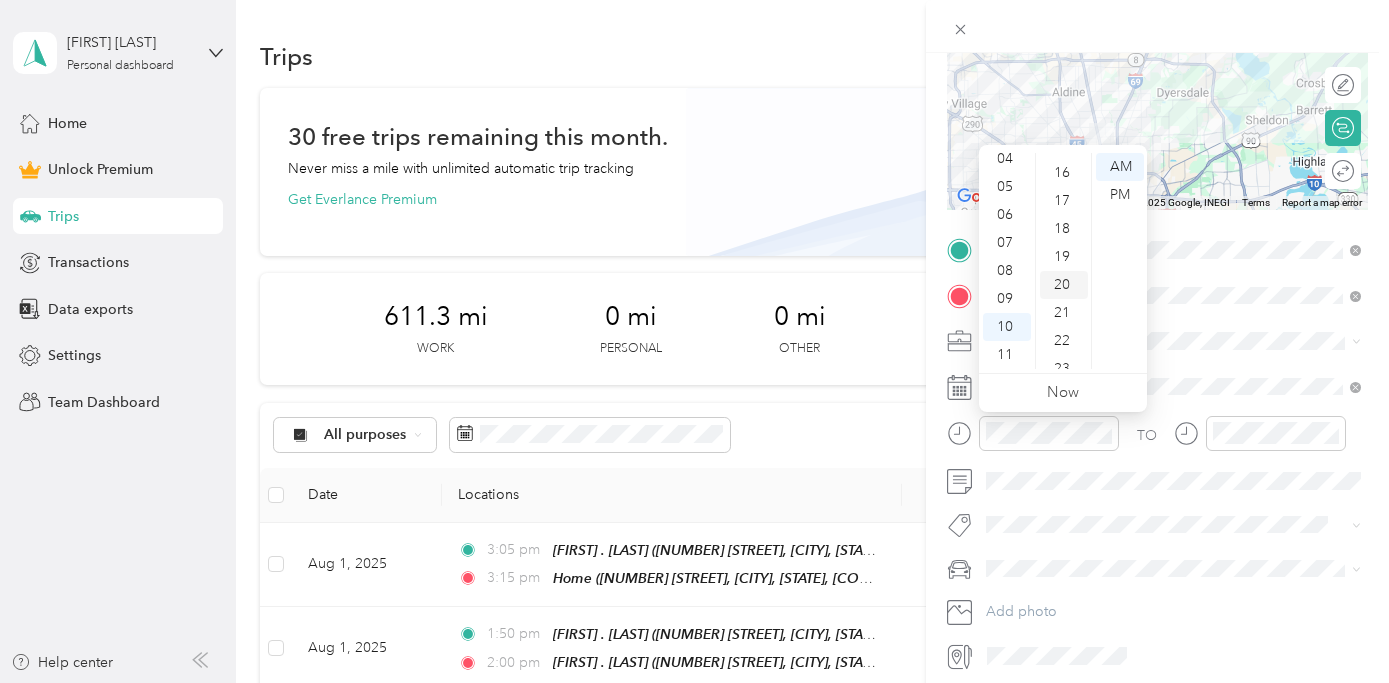 click on "20" at bounding box center [1064, 285] 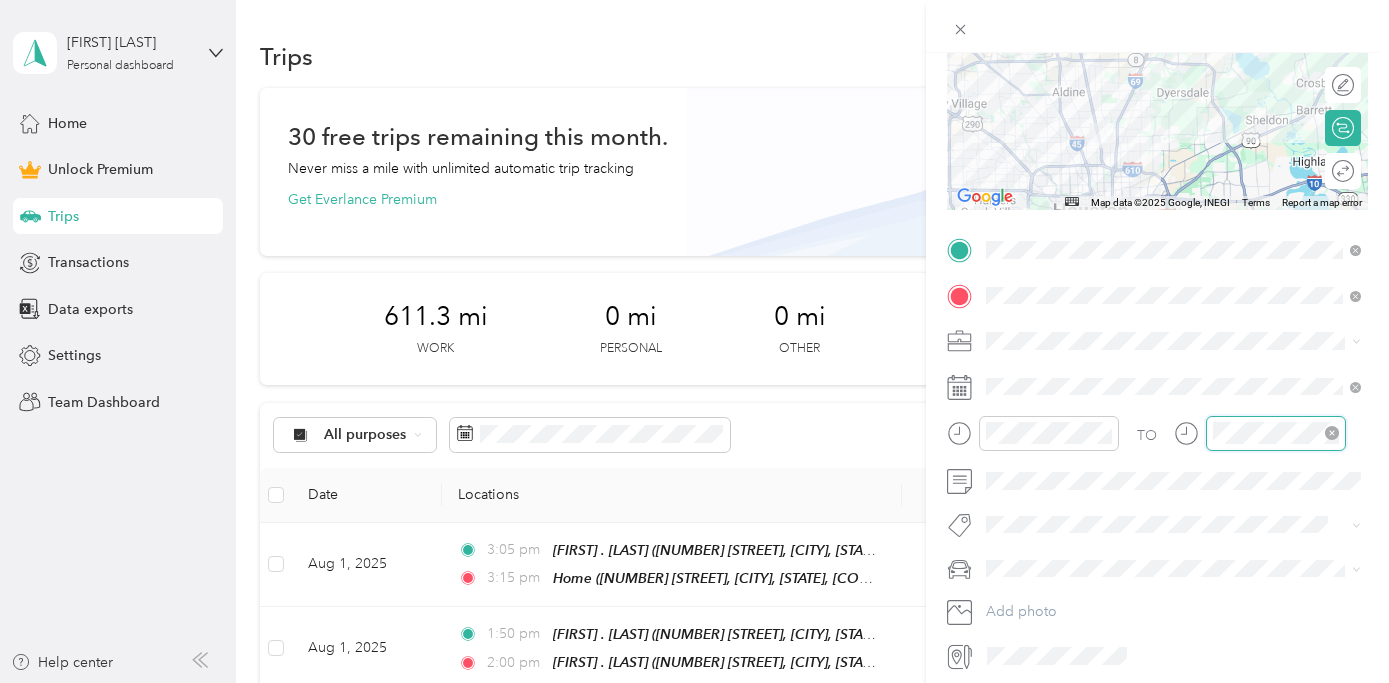 scroll, scrollTop: 112, scrollLeft: 0, axis: vertical 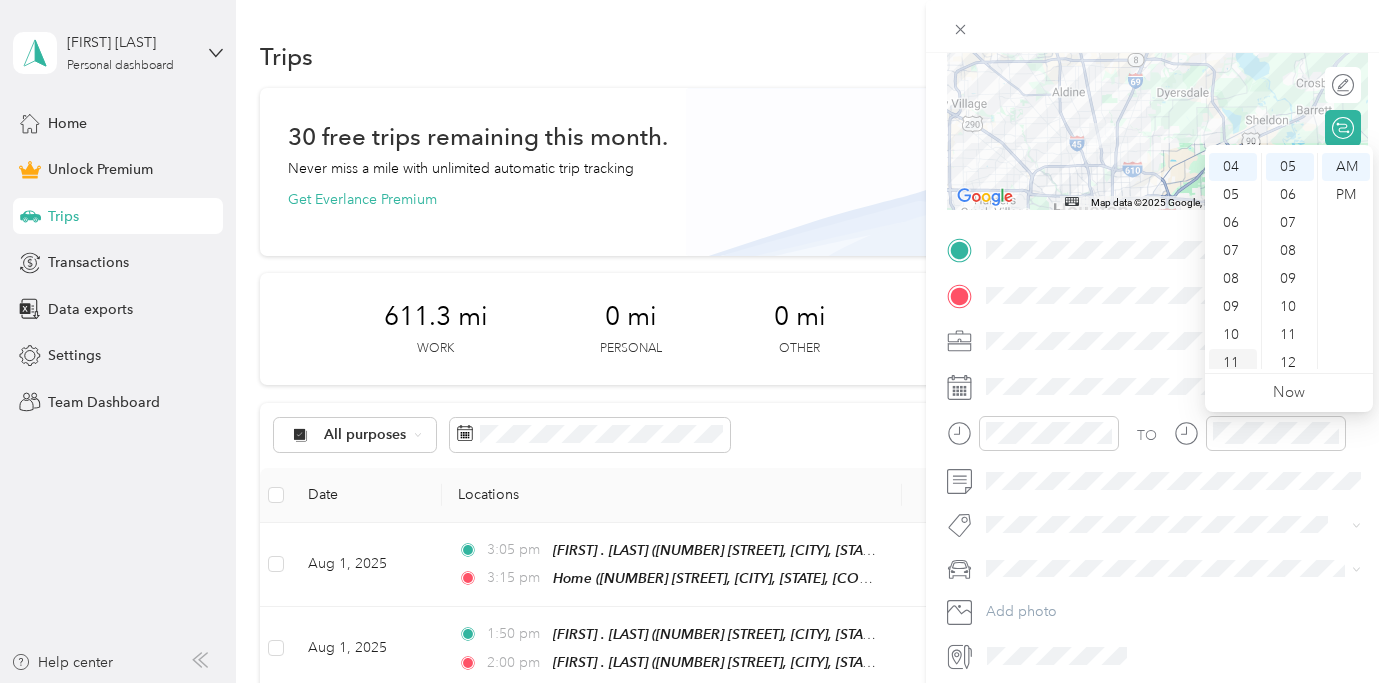 click on "11" at bounding box center [1233, 363] 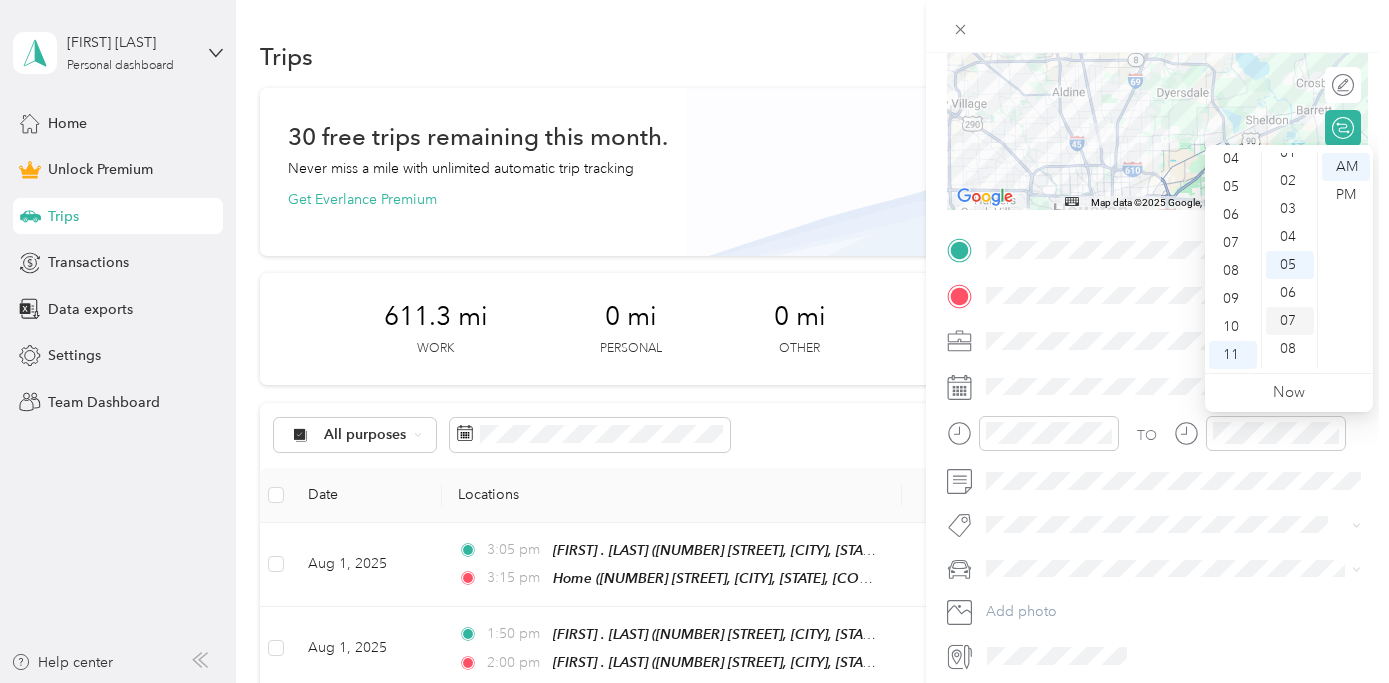 scroll, scrollTop: 0, scrollLeft: 0, axis: both 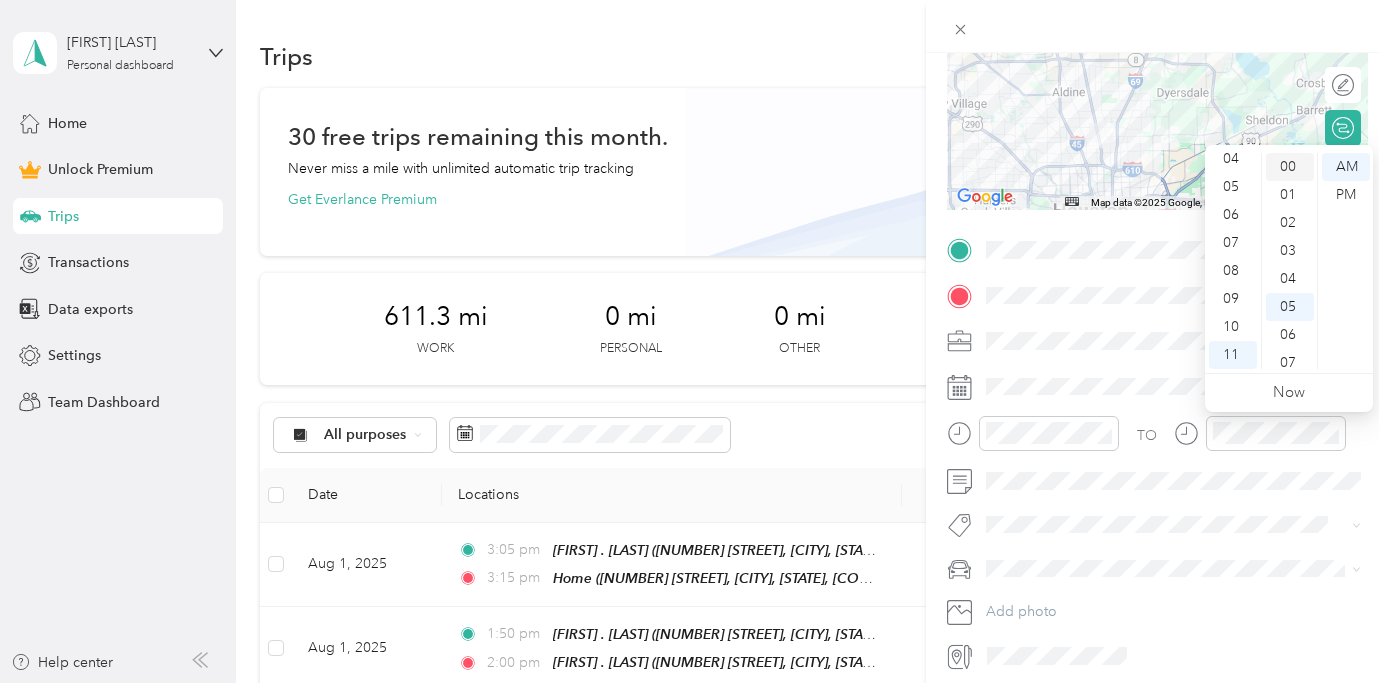 click on "00" at bounding box center [1290, 167] 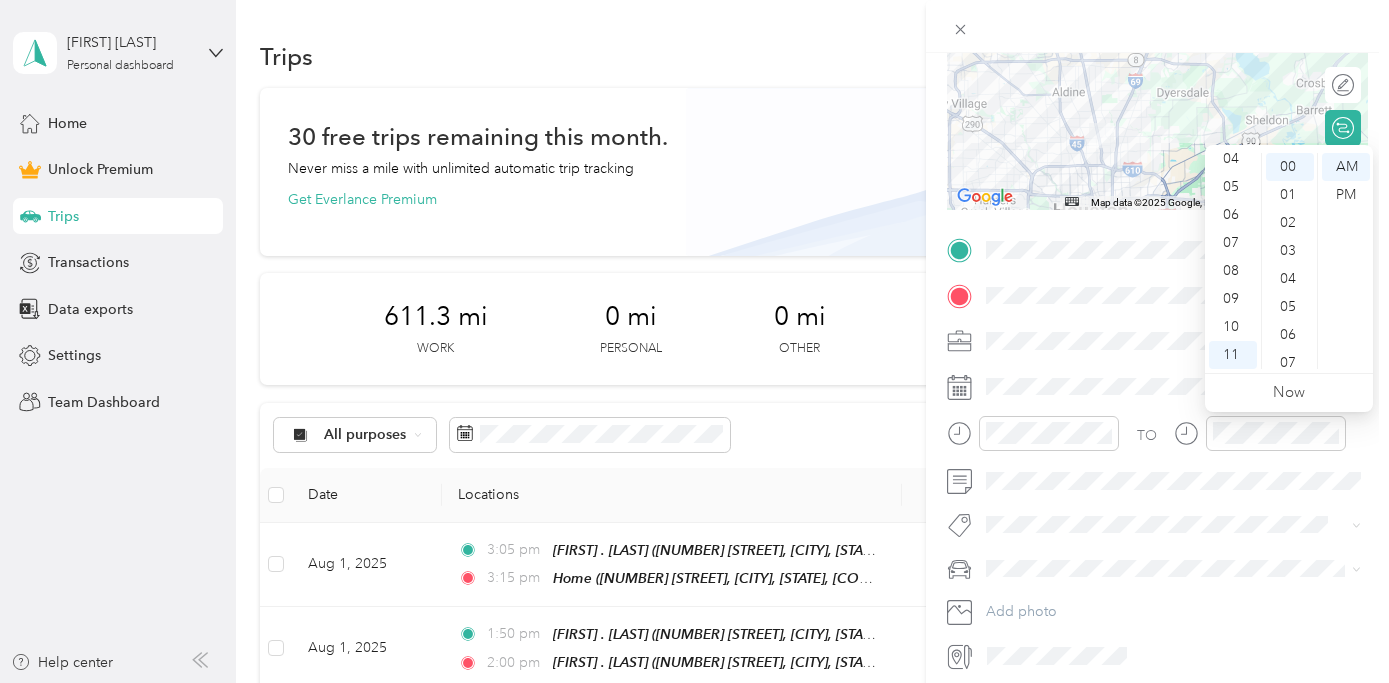 click at bounding box center [1157, 26] 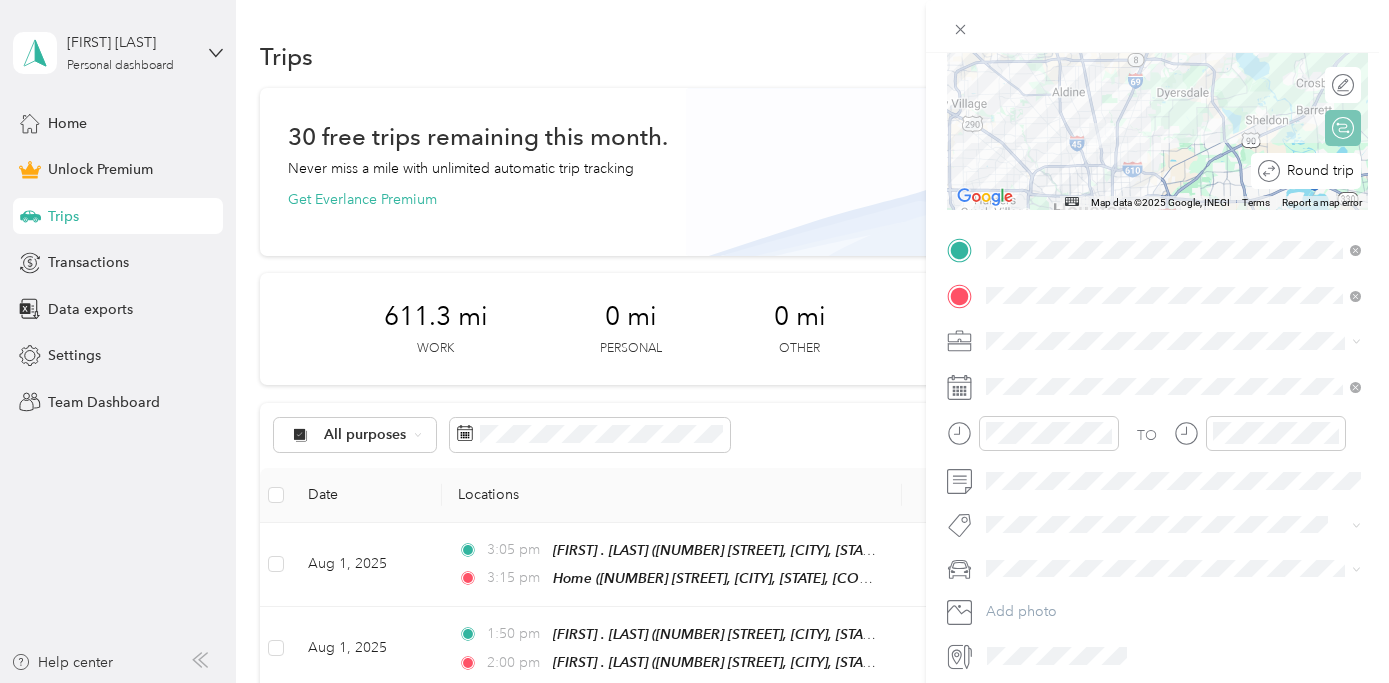 click on "Round trip" at bounding box center [1317, 170] 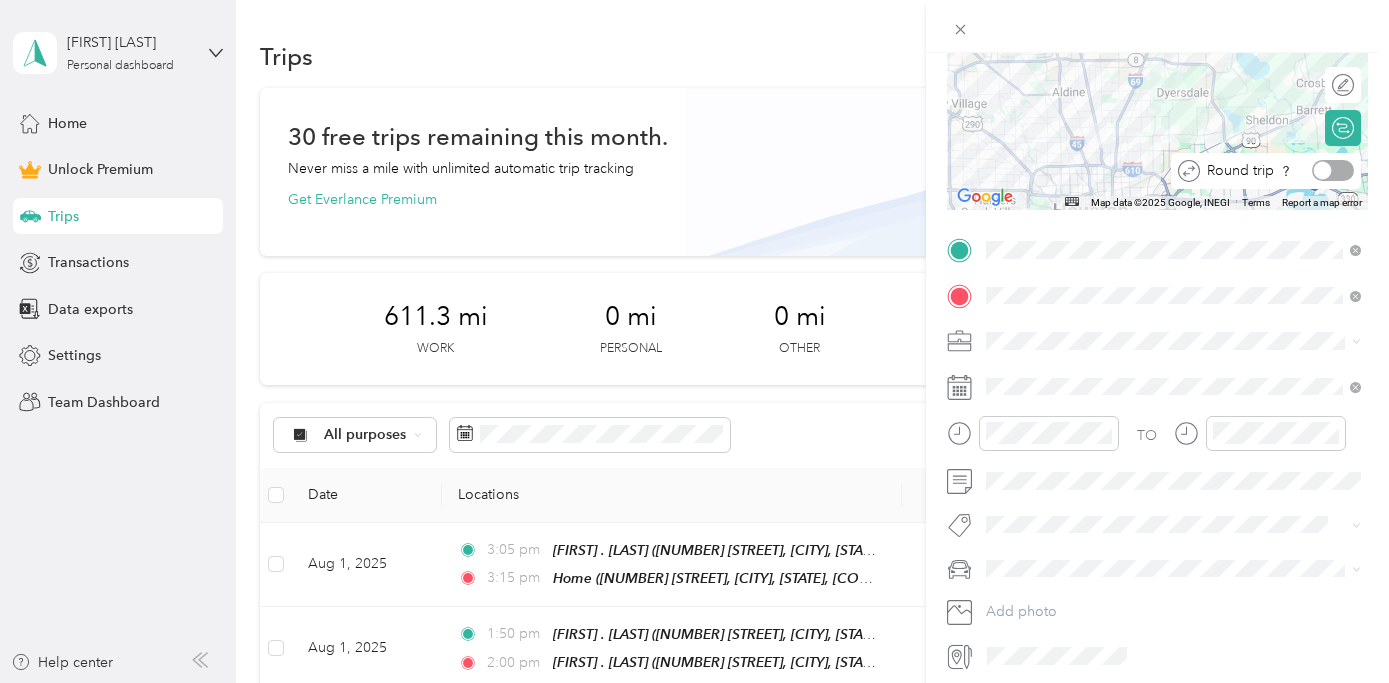 click at bounding box center (1333, 170) 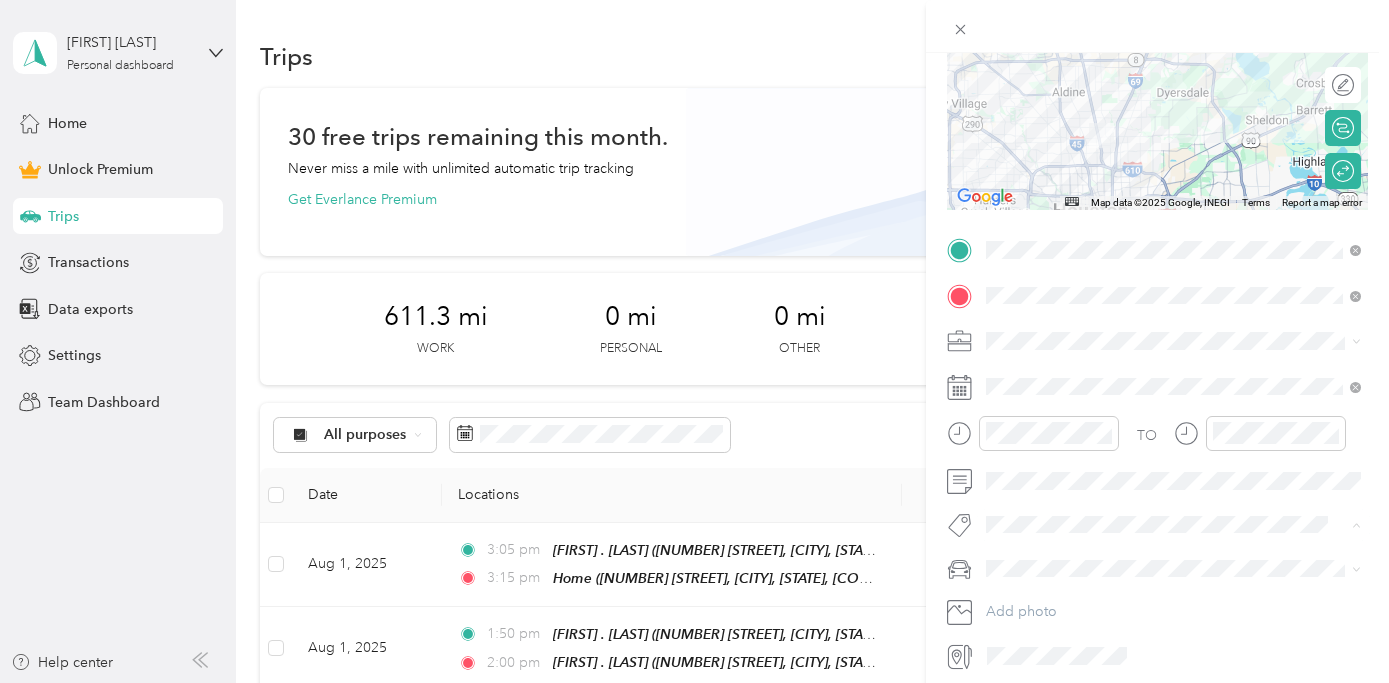 click on "Ot Session" at bounding box center (1036, 560) 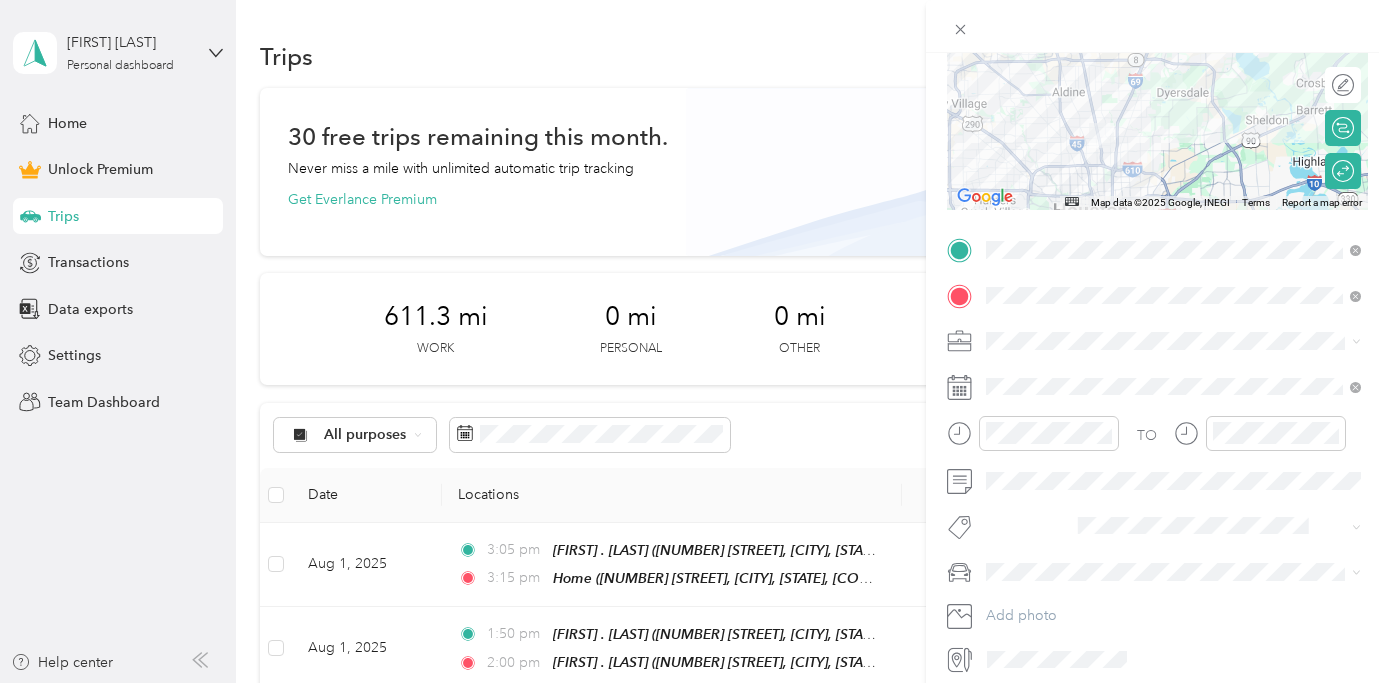click at bounding box center (1173, 572) 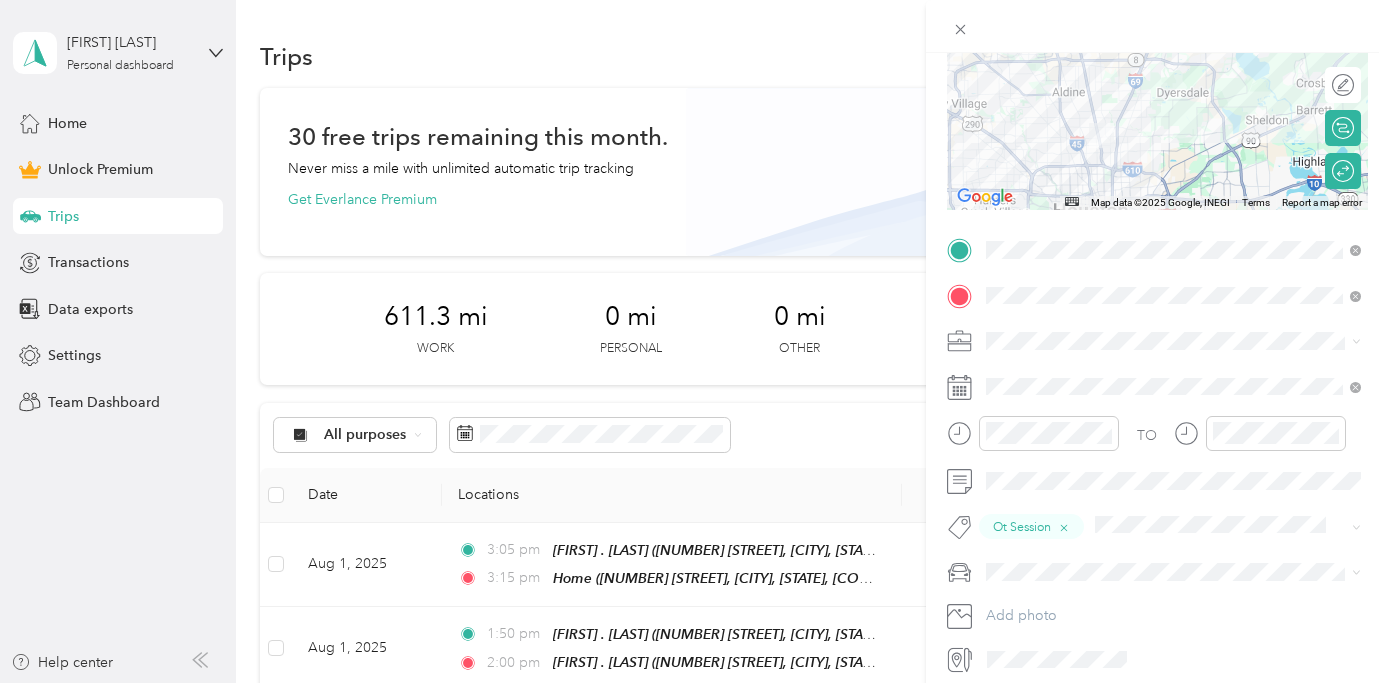 click at bounding box center (1173, 572) 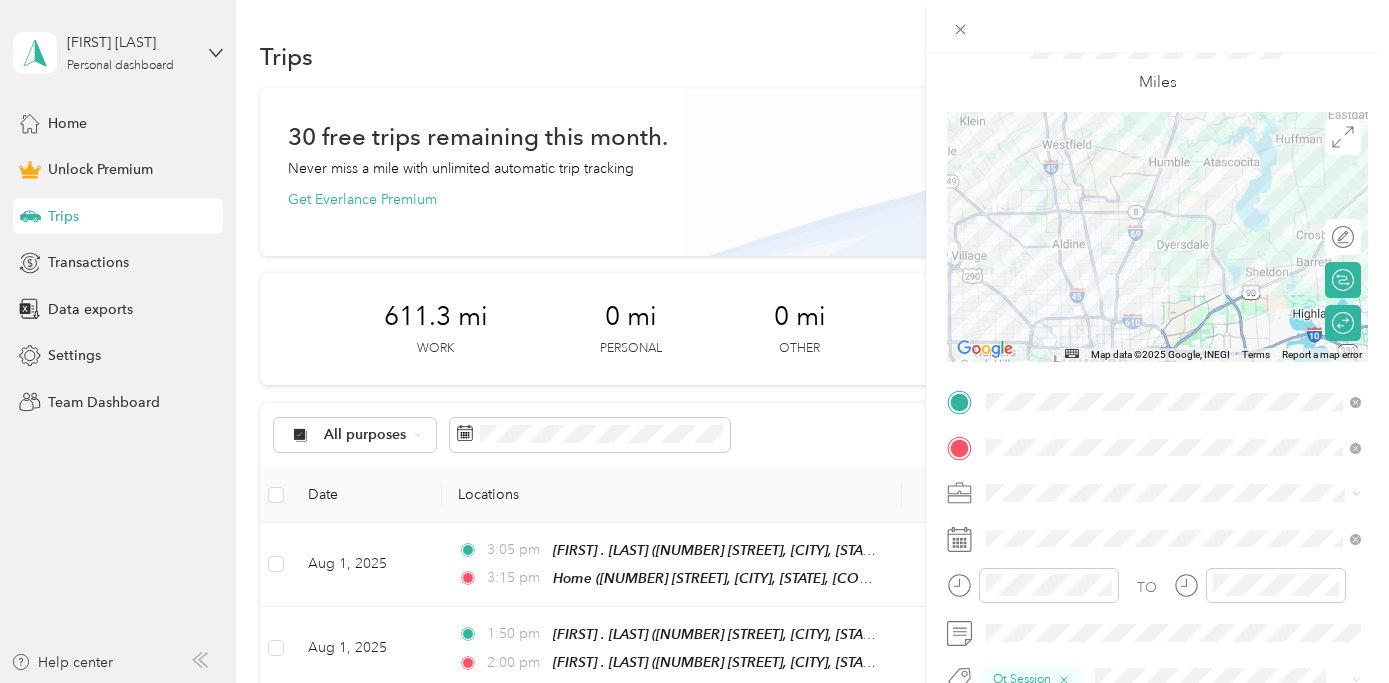 scroll, scrollTop: 27, scrollLeft: 0, axis: vertical 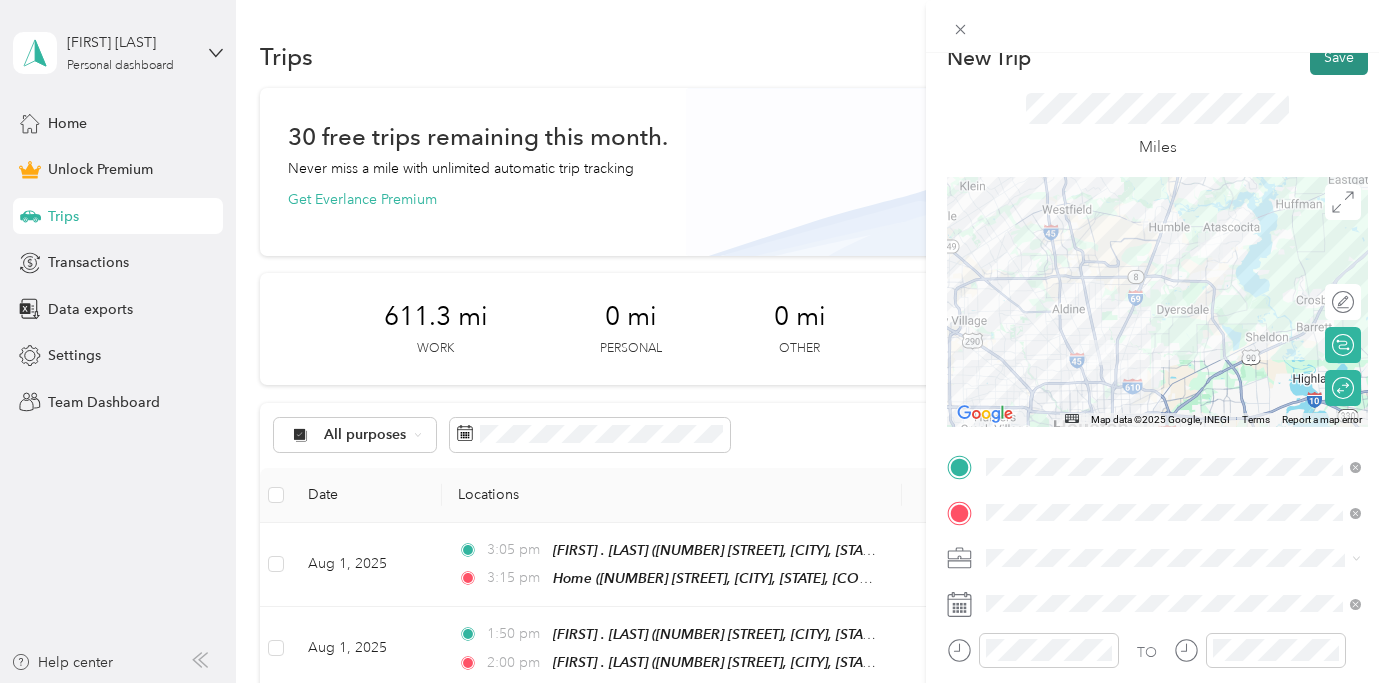 click on "Save" at bounding box center [1339, 57] 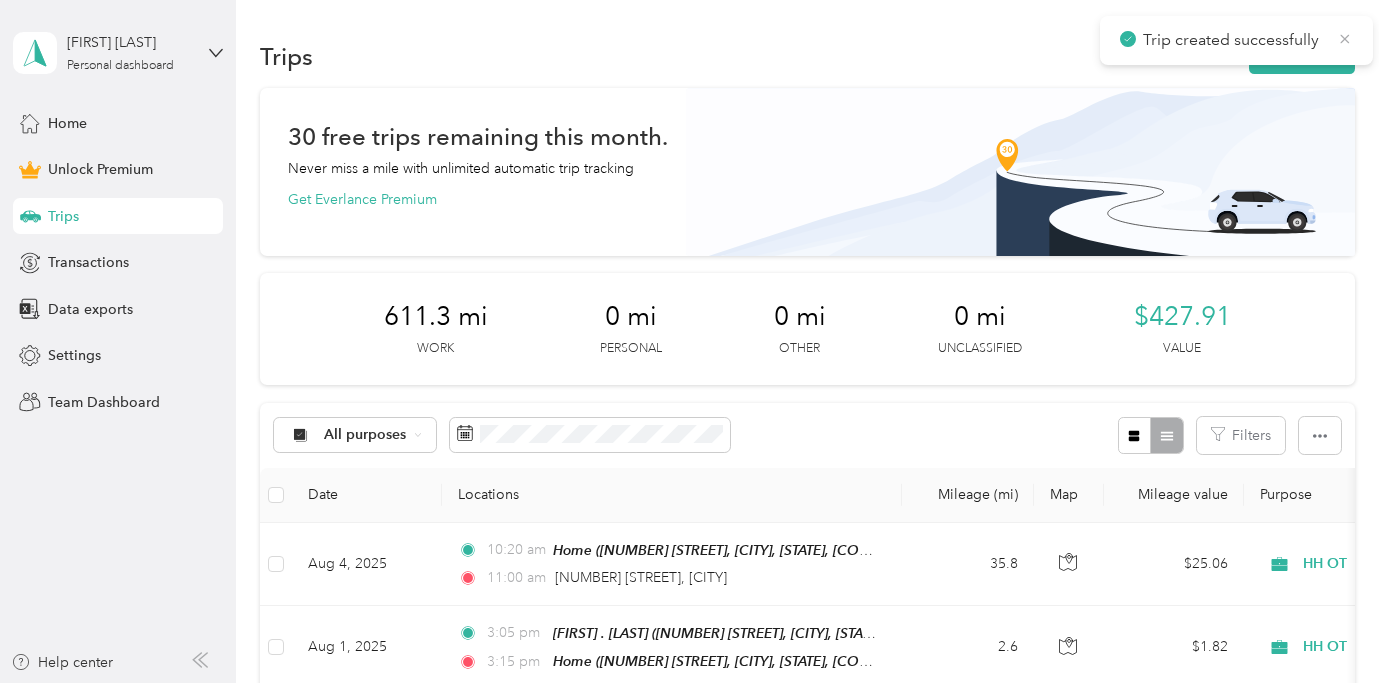click 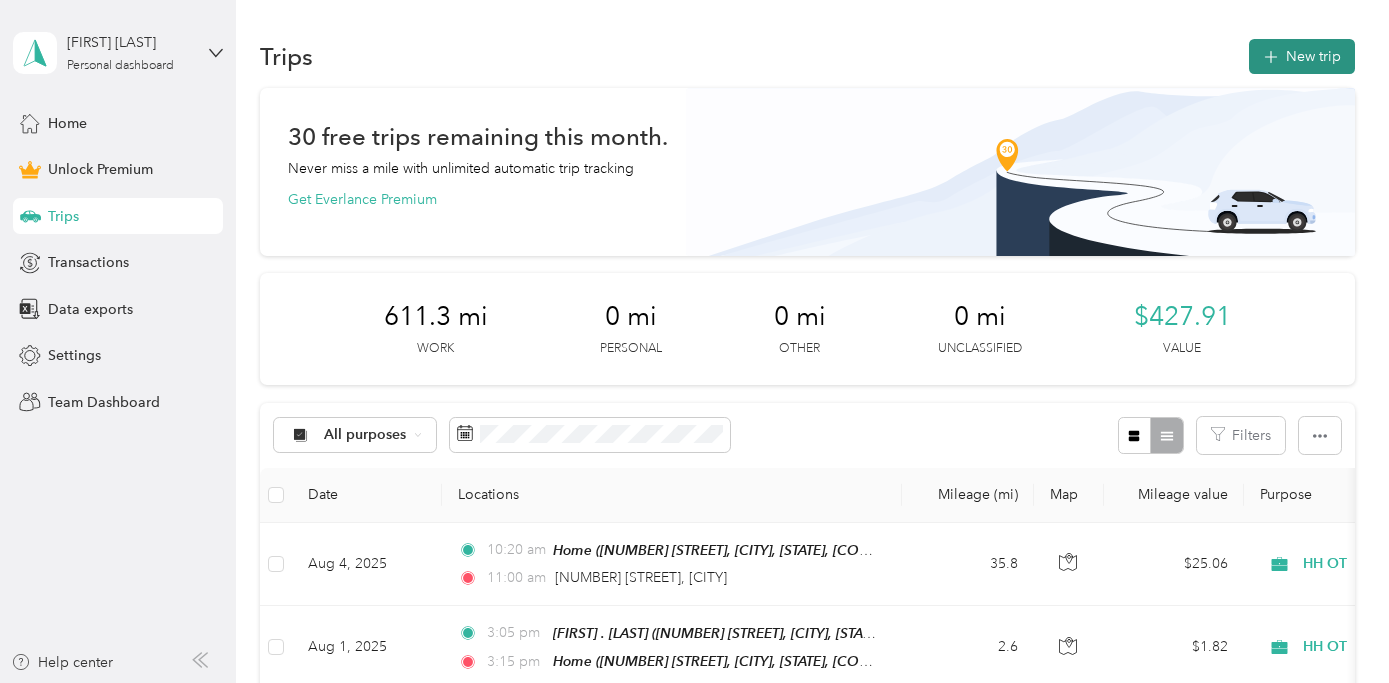 click on "New trip" at bounding box center [1302, 56] 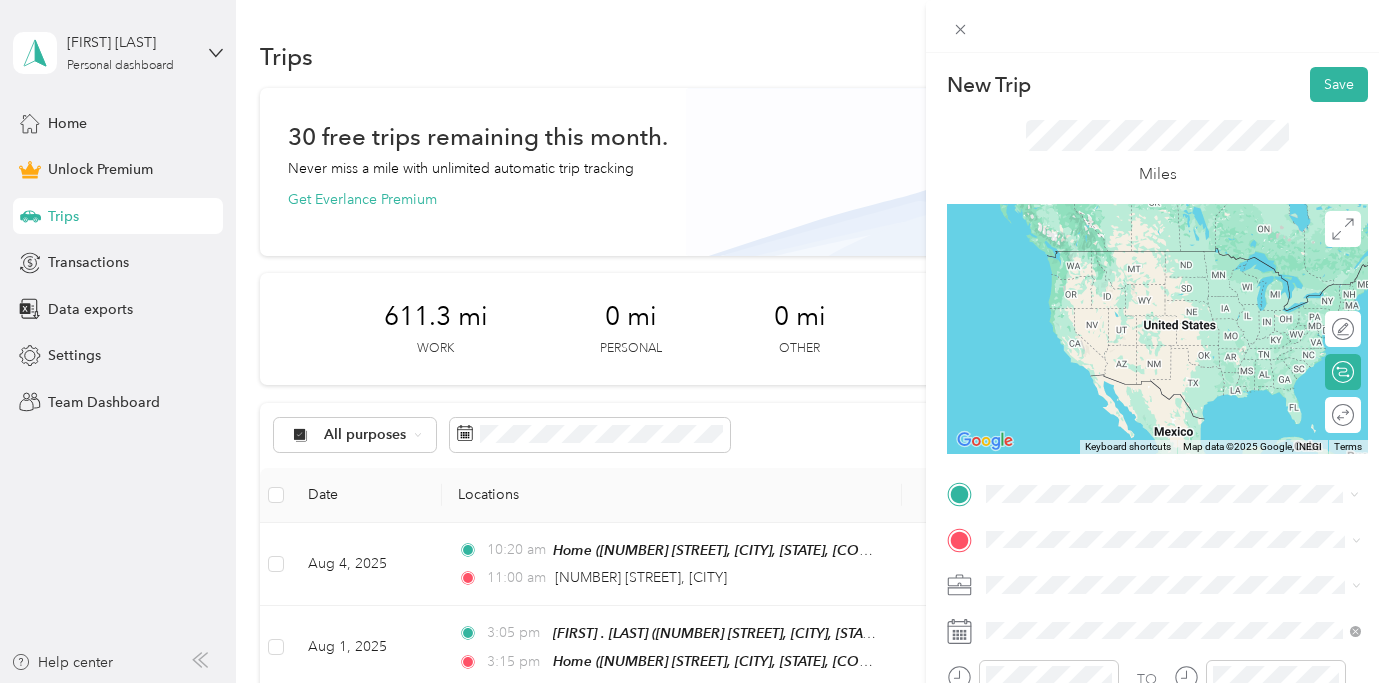 click on "Home [NUMBER] [STREET], [CITY], [STATE], [COUNTRY] , [POSTAL_CODE], [CITY], [STATE]" at bounding box center [1189, 280] 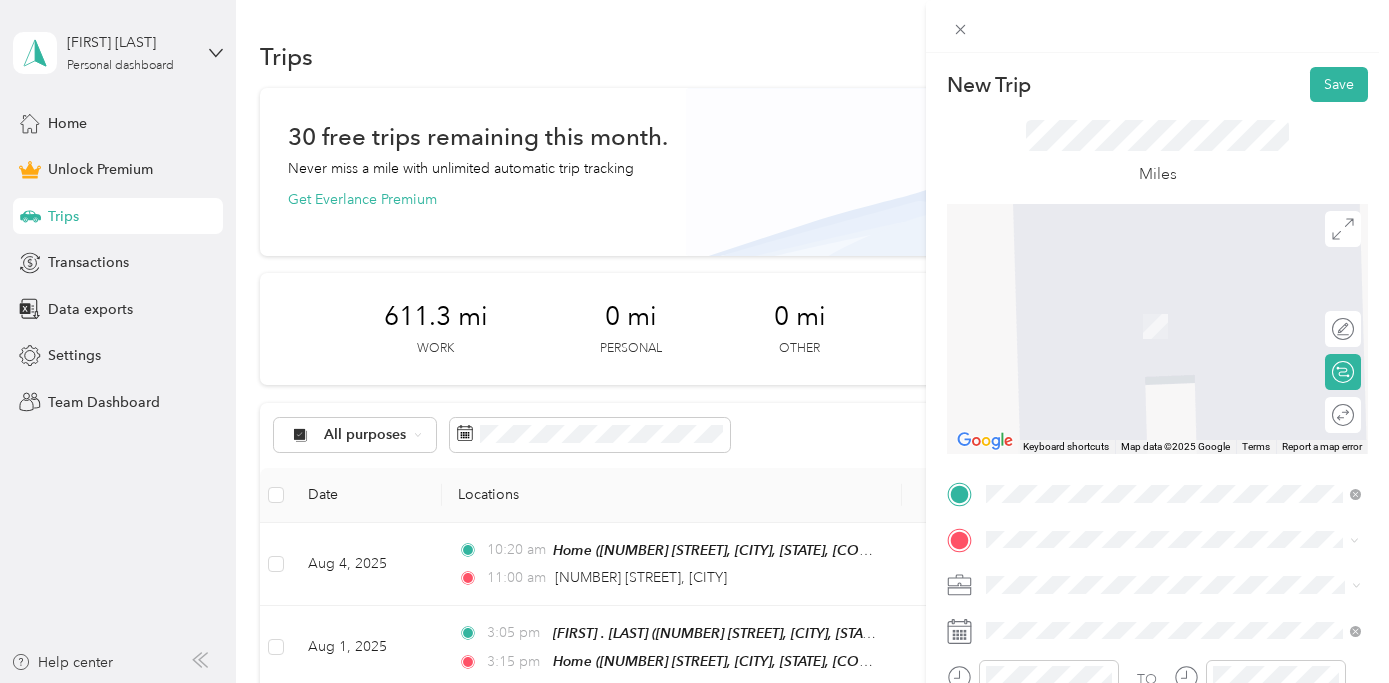 click on "[NUMBER] [STREET], [CITY], [STATE], [COUNTRY] , [POSTAL_CODE], [CITY], [STATE]" at bounding box center (1183, 336) 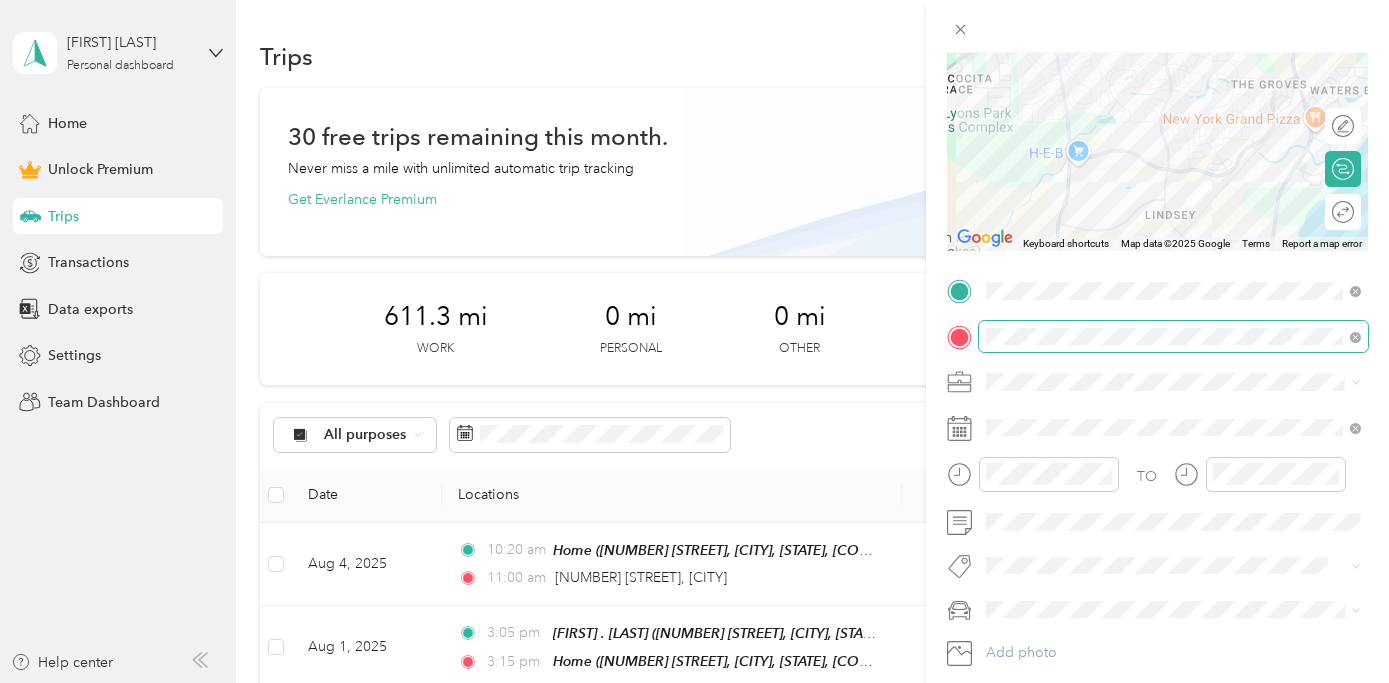 scroll, scrollTop: 202, scrollLeft: 0, axis: vertical 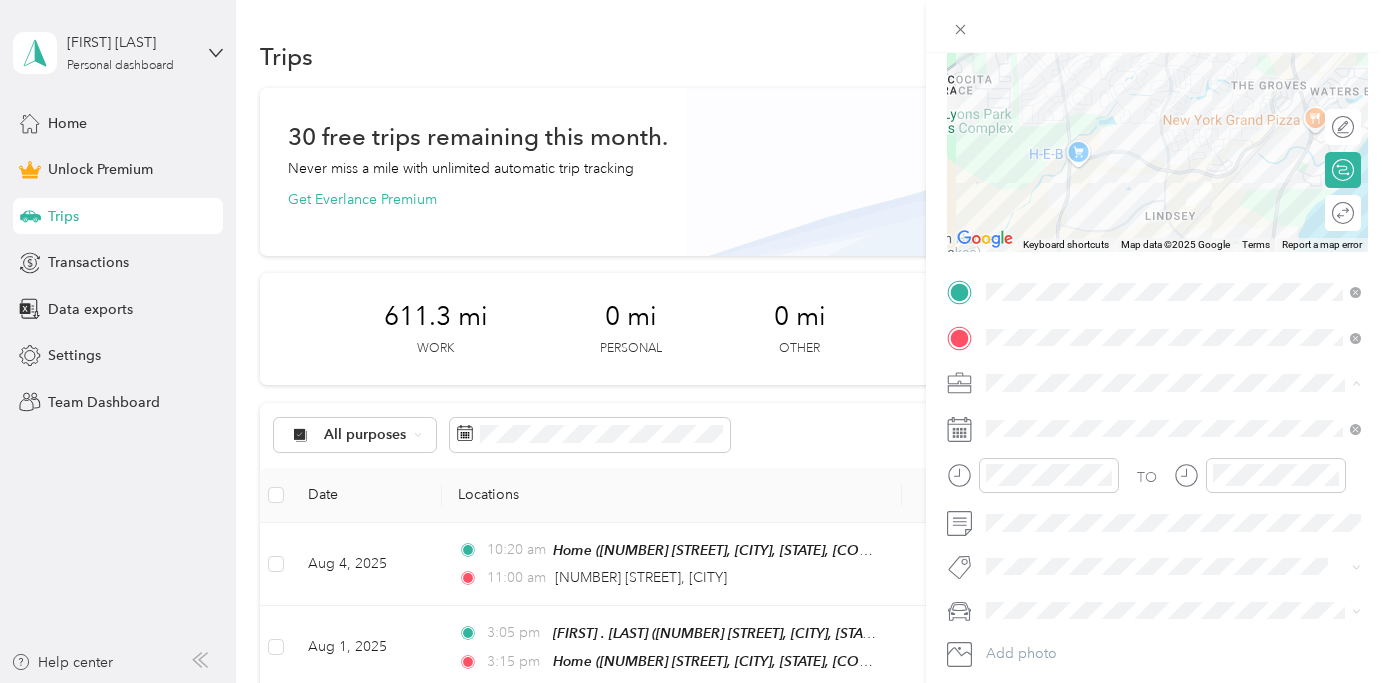 click on "HH OT" at bounding box center [1173, 488] 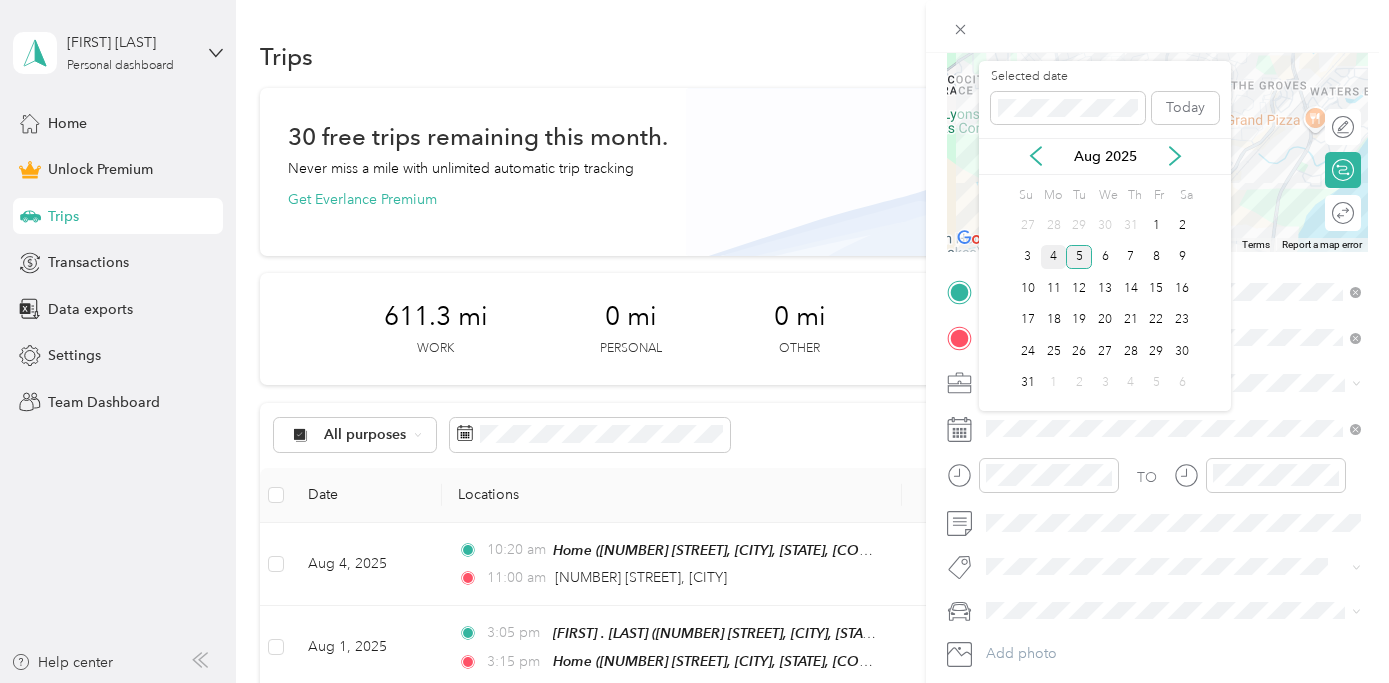 click on "4" at bounding box center [1054, 257] 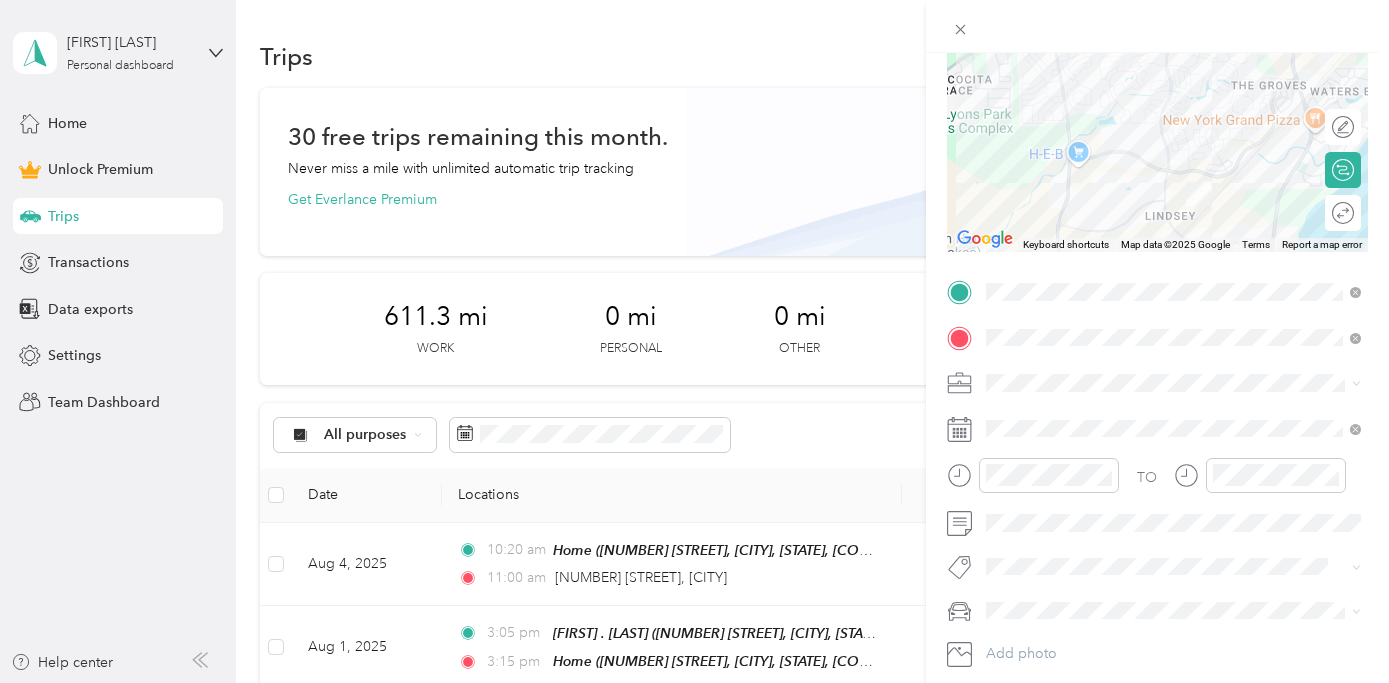 click 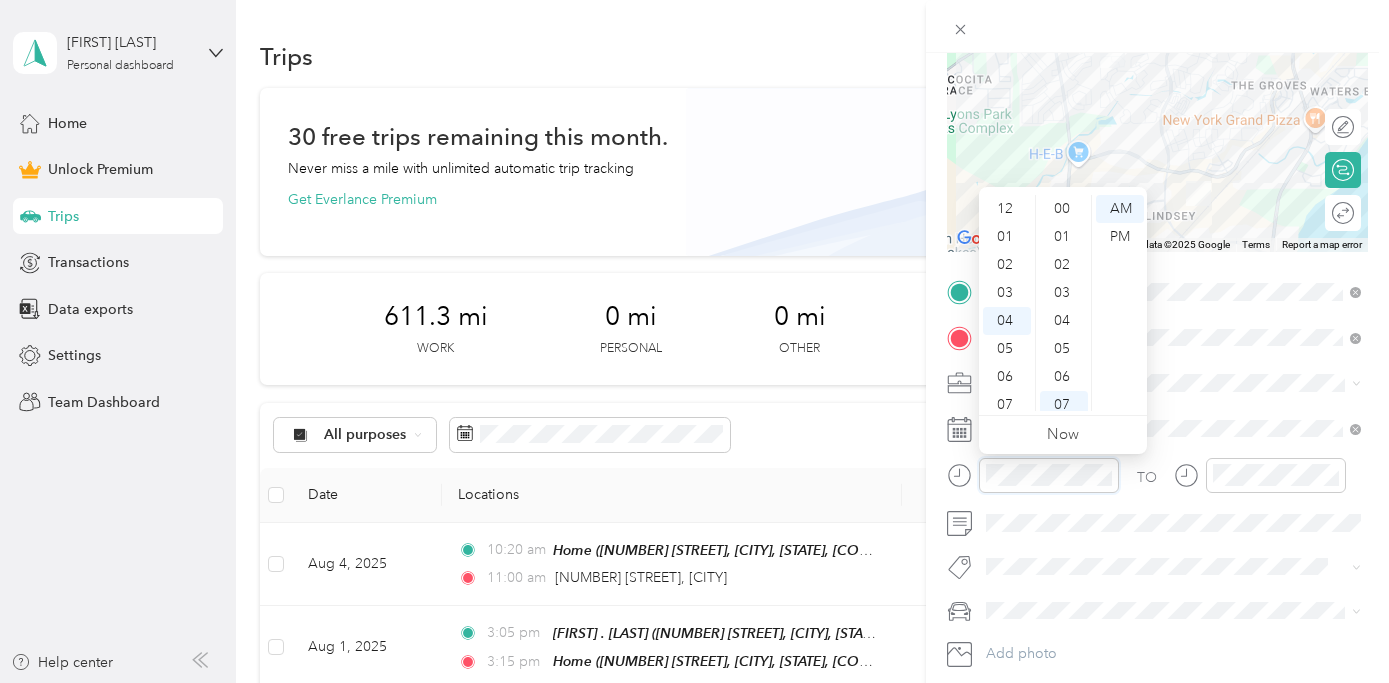 scroll, scrollTop: 196, scrollLeft: 0, axis: vertical 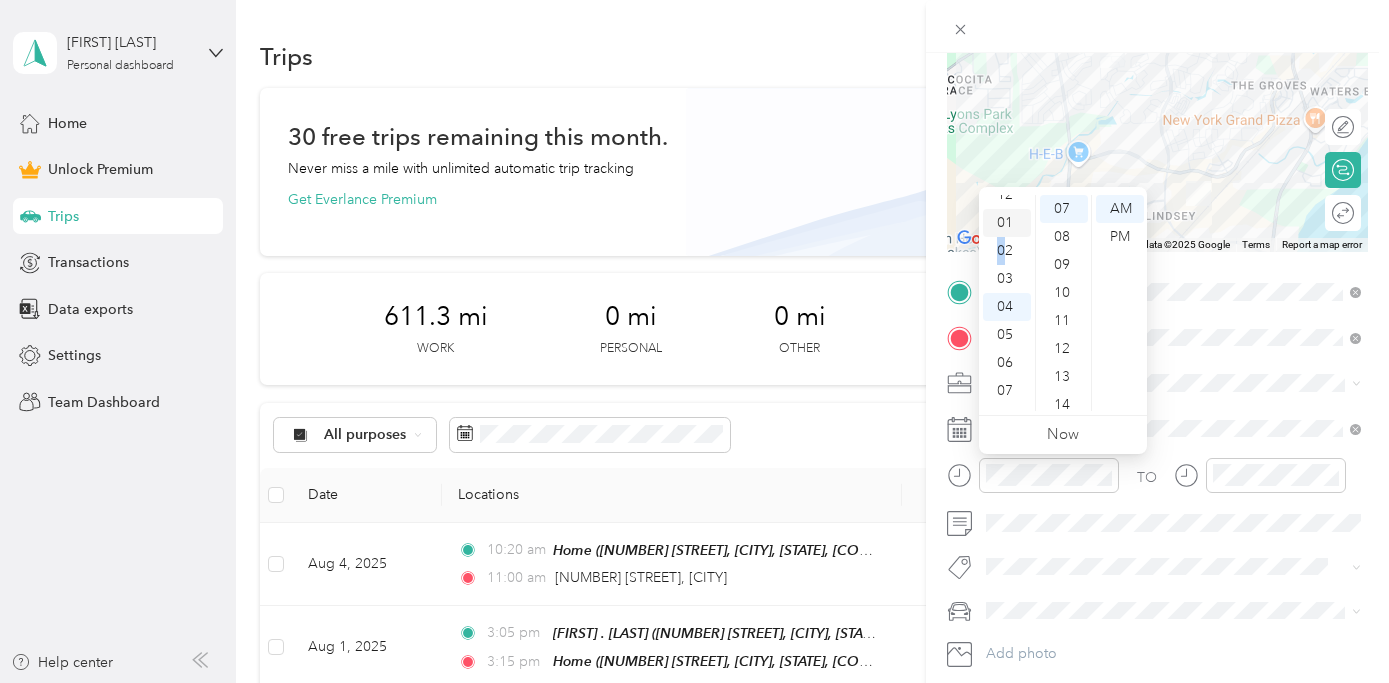 drag, startPoint x: 1004, startPoint y: 247, endPoint x: 1011, endPoint y: 219, distance: 28.86174 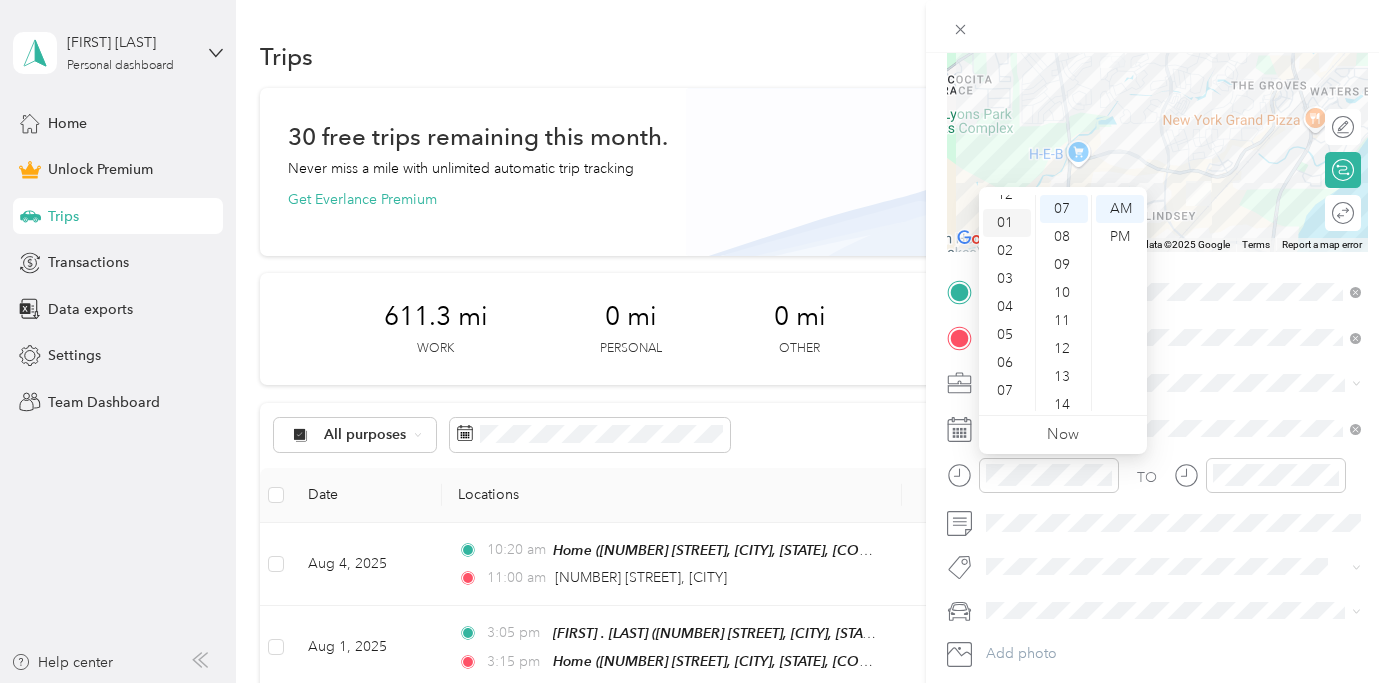 scroll, scrollTop: 28, scrollLeft: 0, axis: vertical 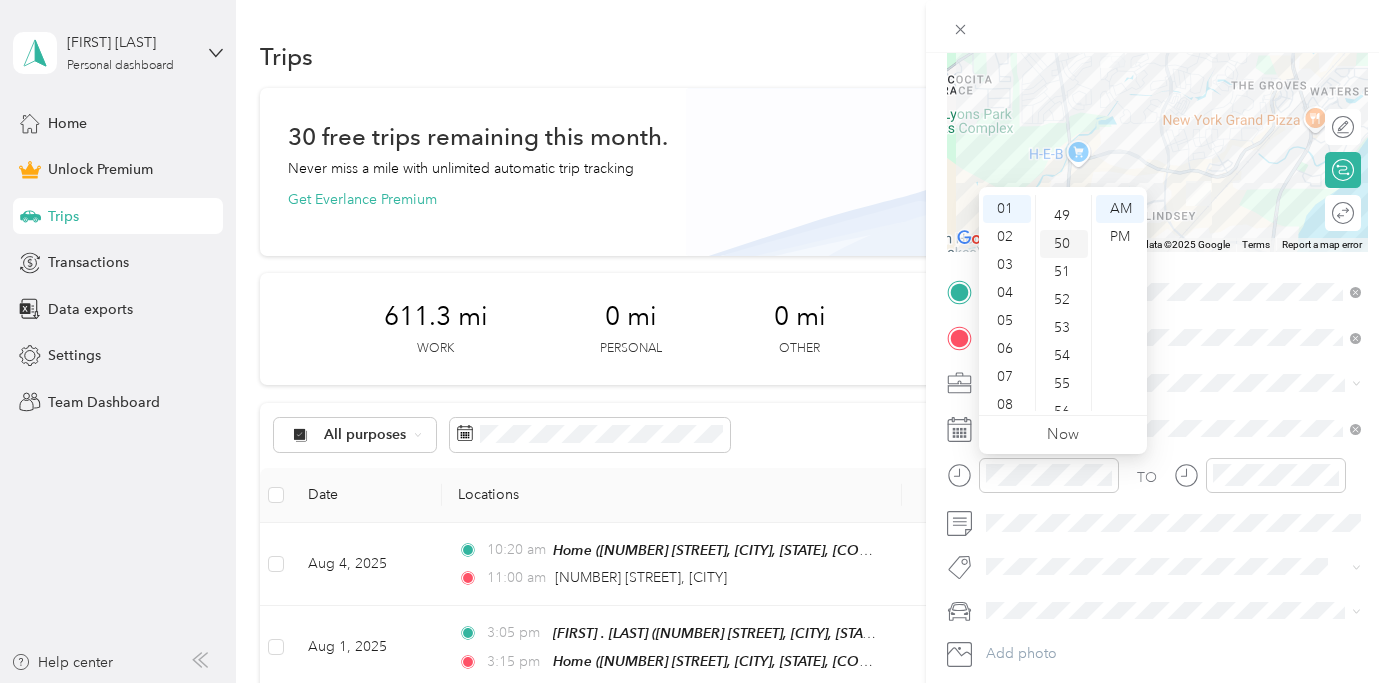 click on "50" at bounding box center (1064, 244) 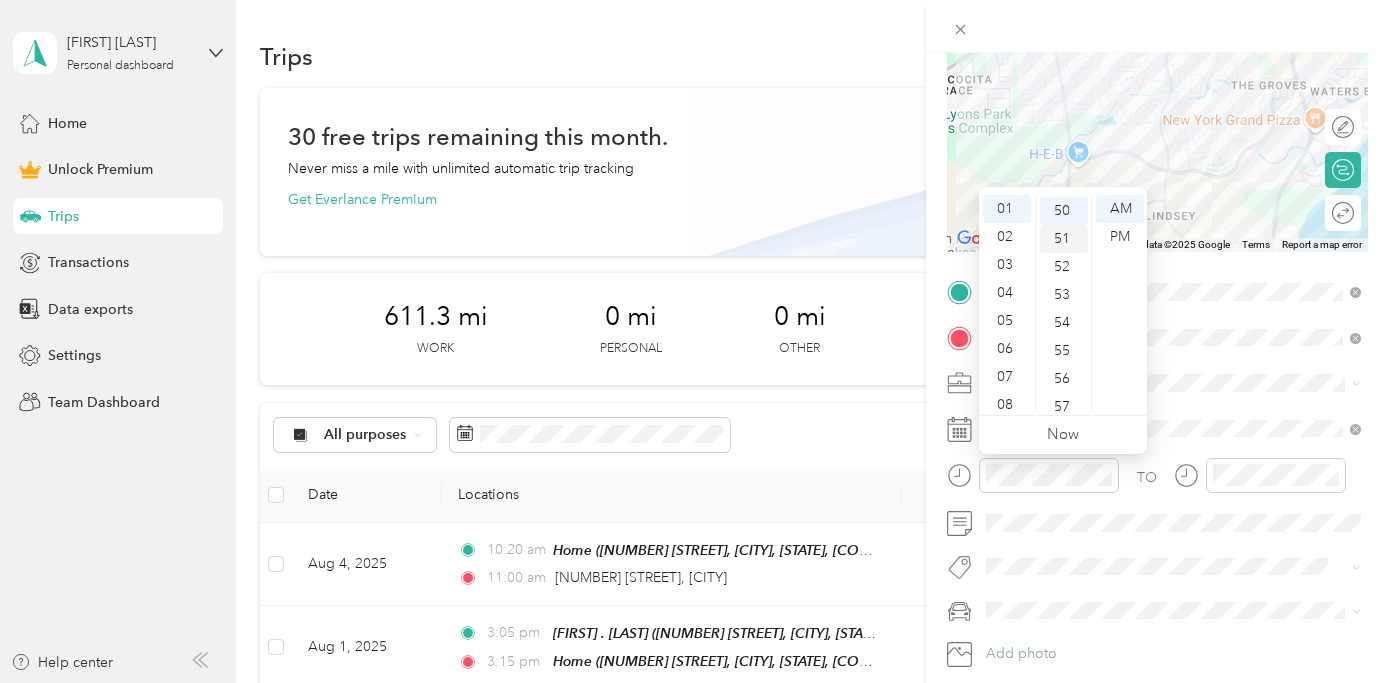 scroll, scrollTop: 1400, scrollLeft: 0, axis: vertical 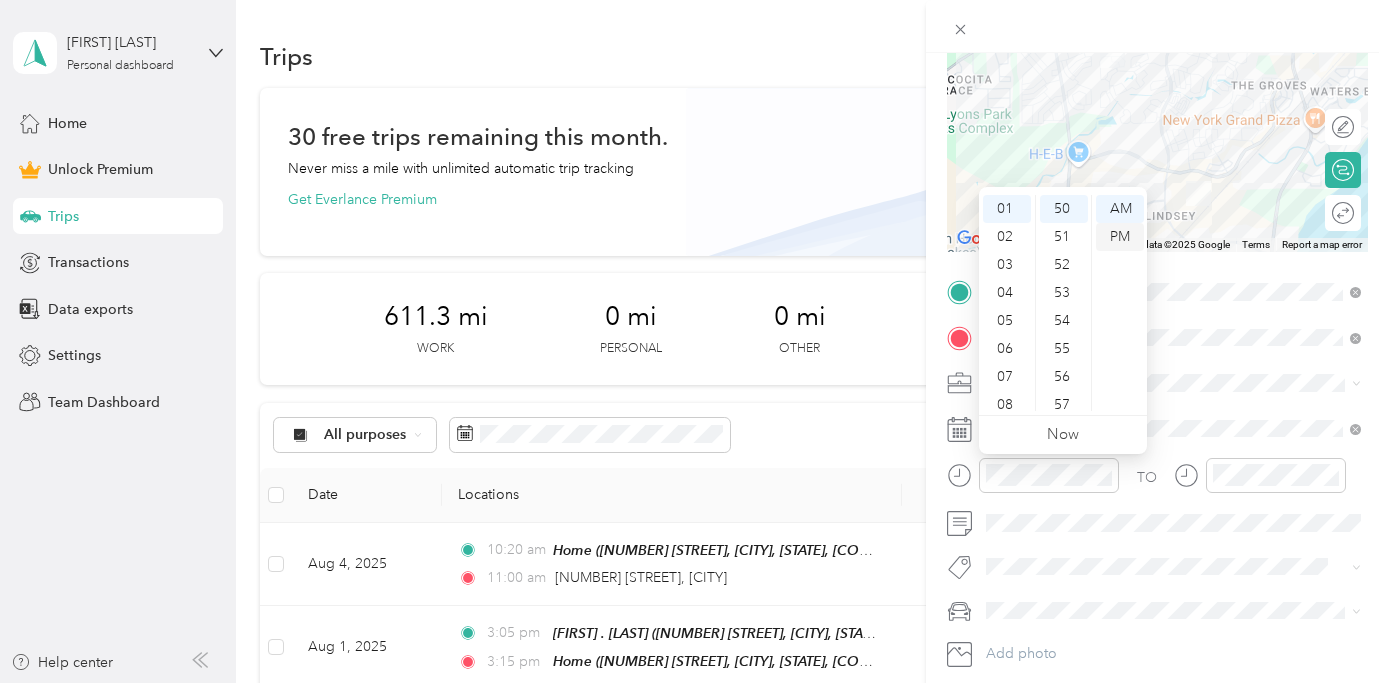 click on "PM" at bounding box center (1120, 237) 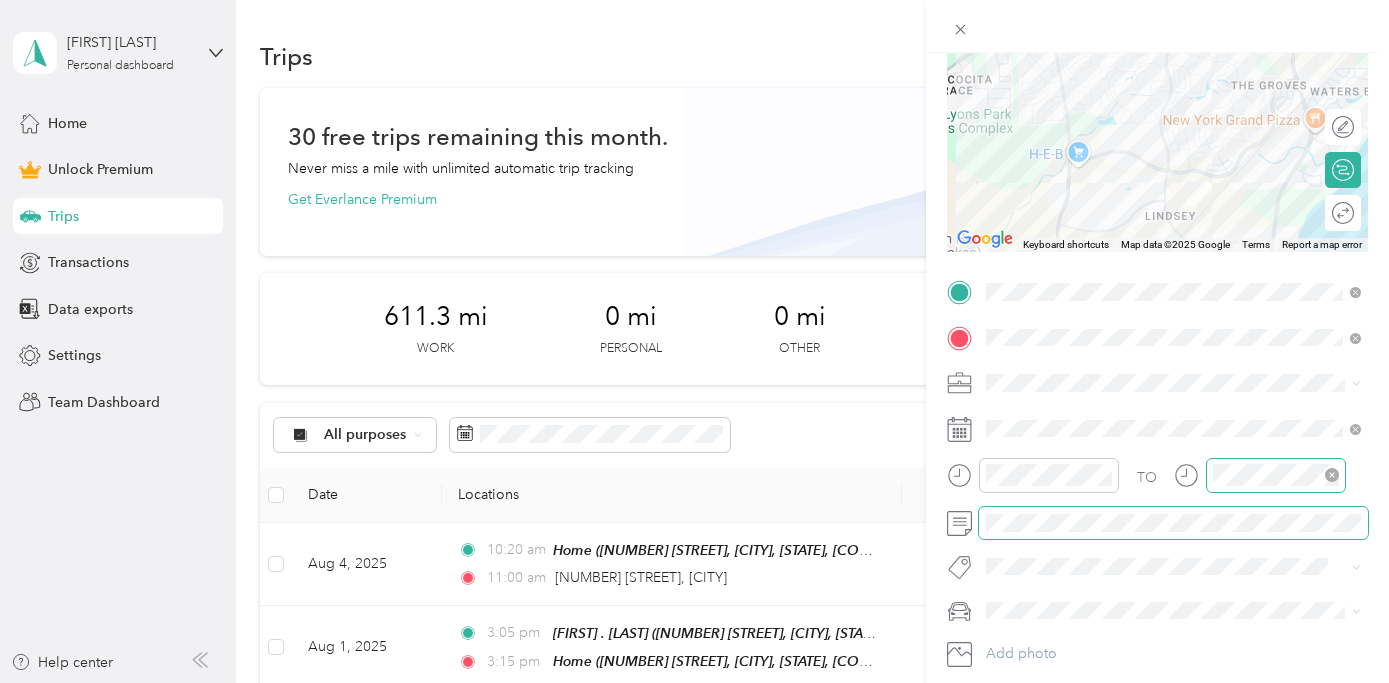 click at bounding box center (1276, 475) 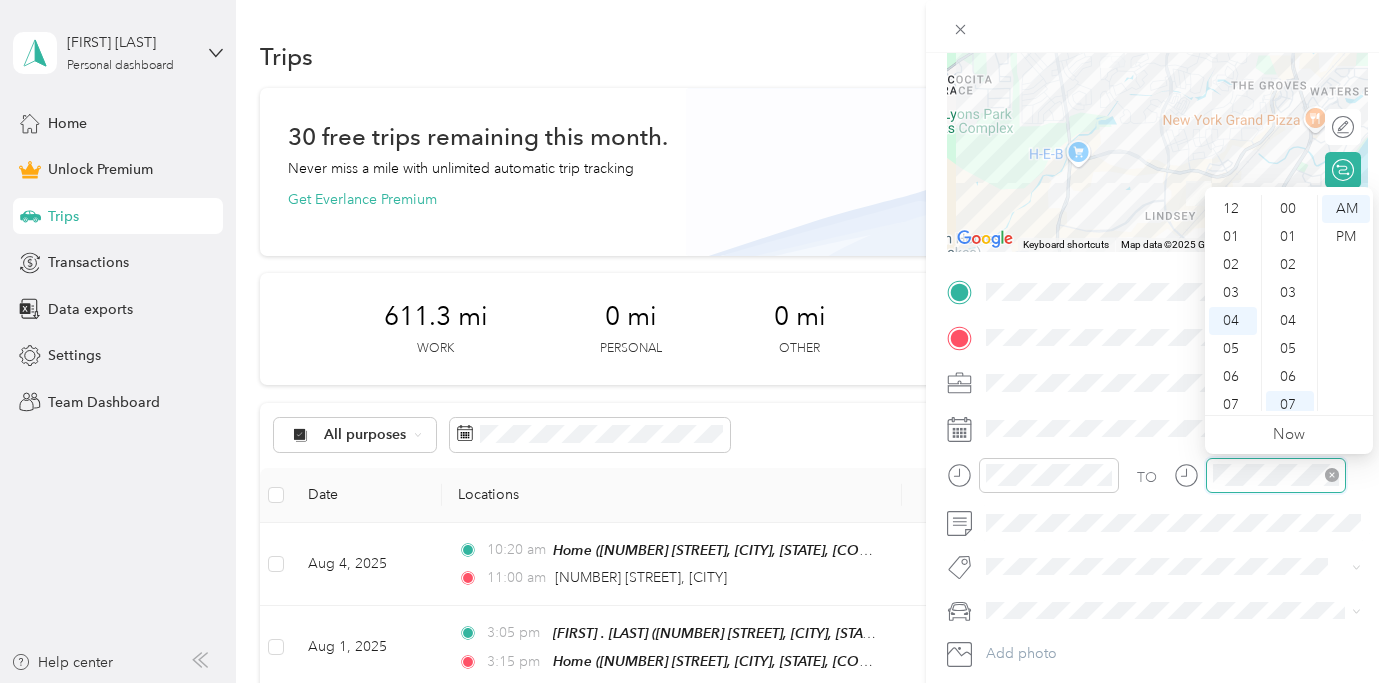 scroll, scrollTop: 112, scrollLeft: 0, axis: vertical 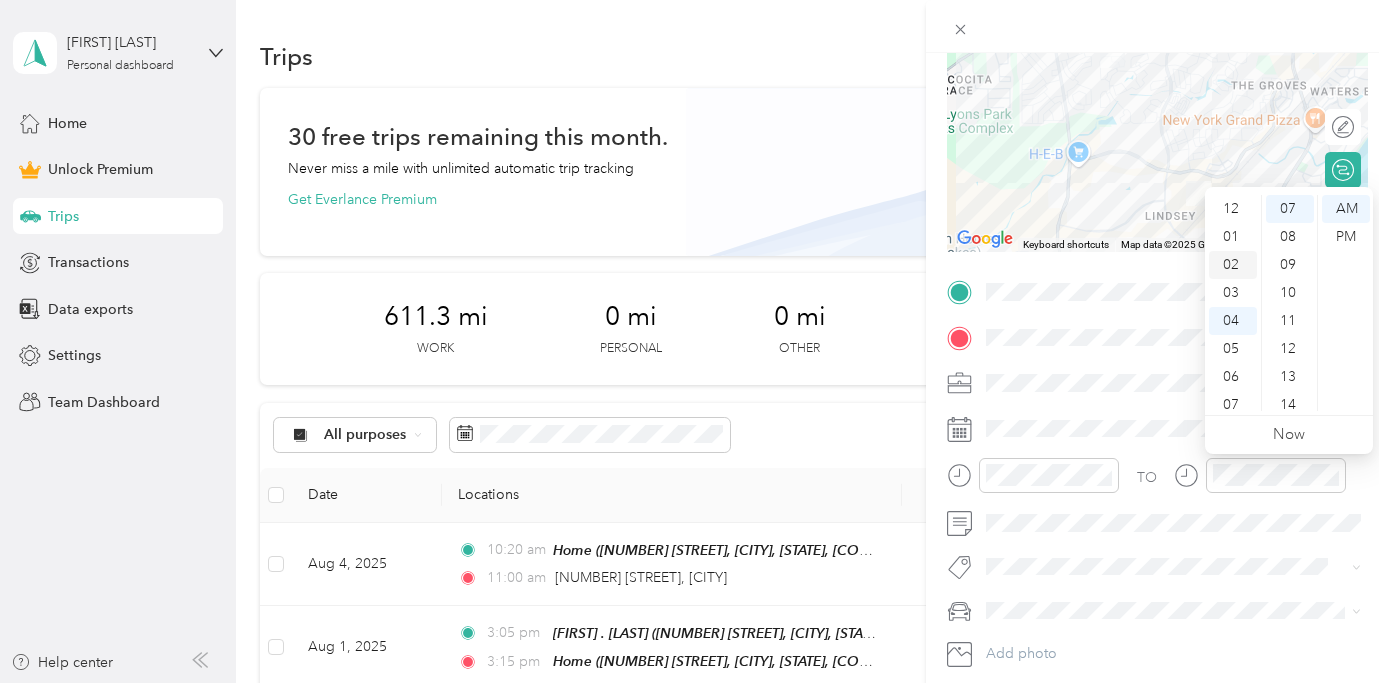 click on "02" at bounding box center (1233, 265) 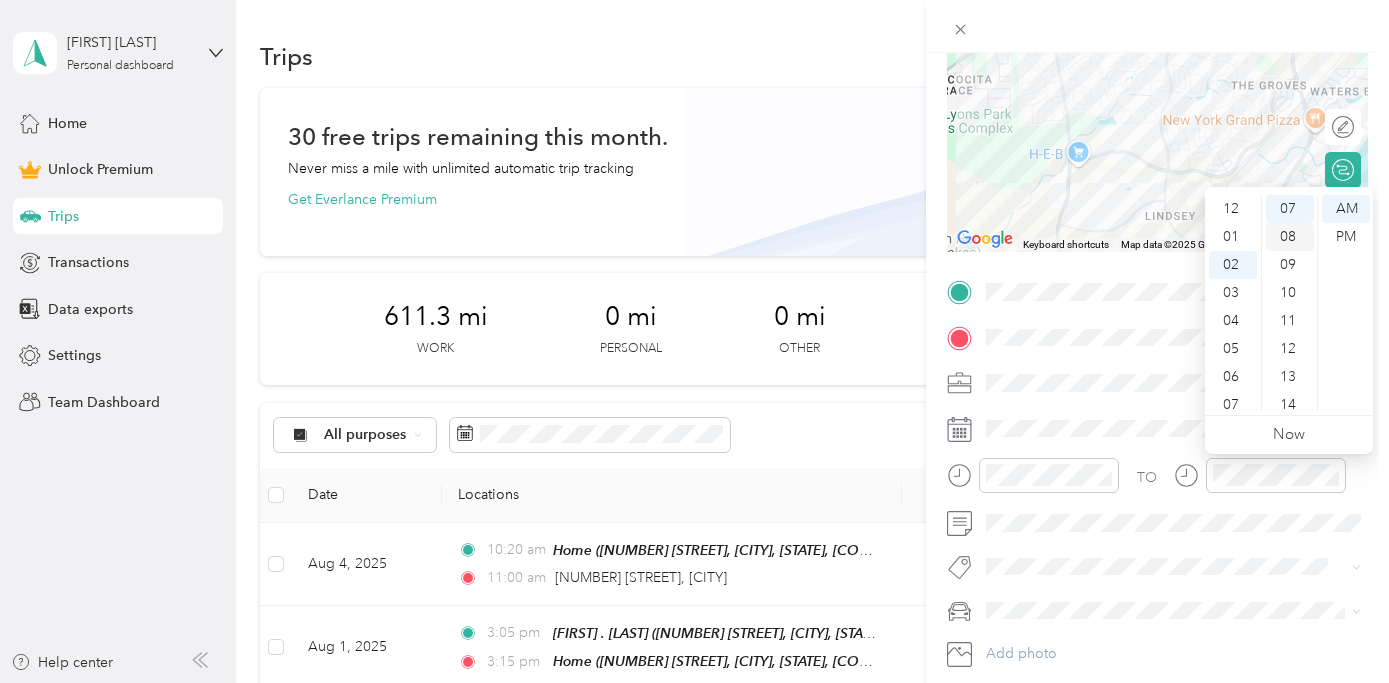 scroll, scrollTop: 56, scrollLeft: 0, axis: vertical 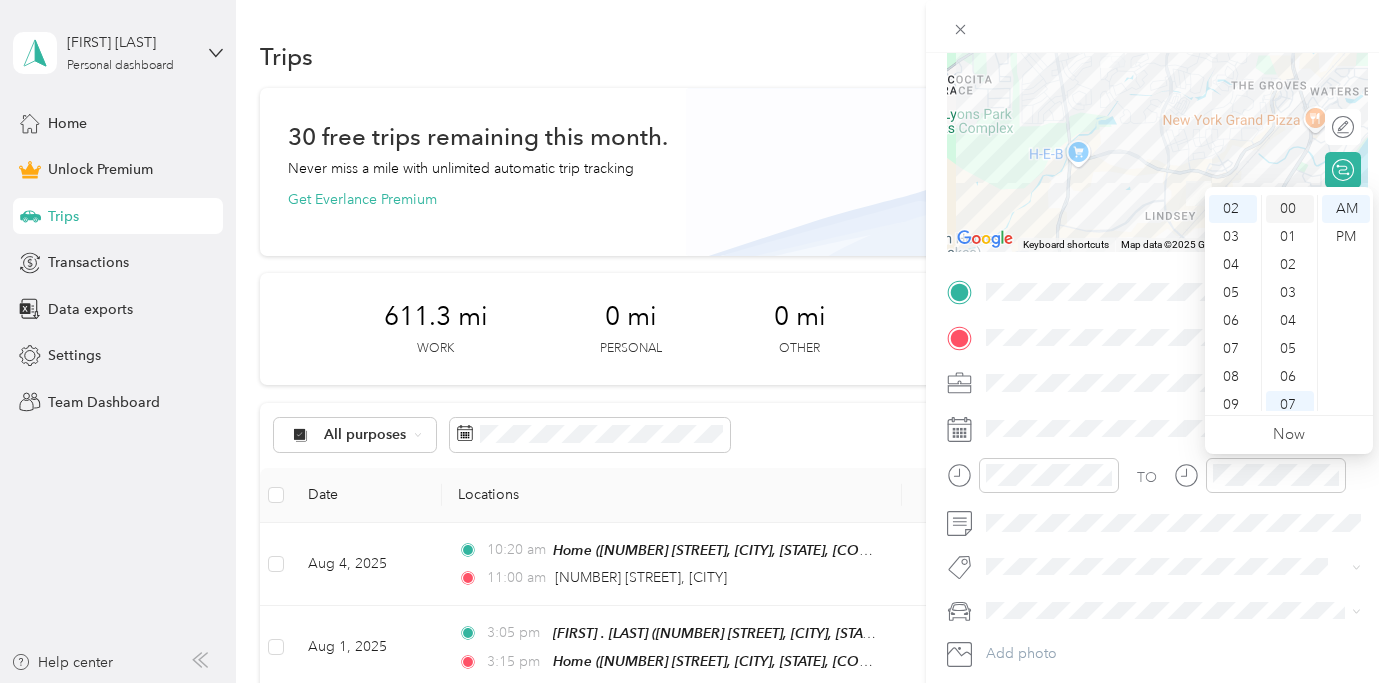 click on "00" at bounding box center (1290, 209) 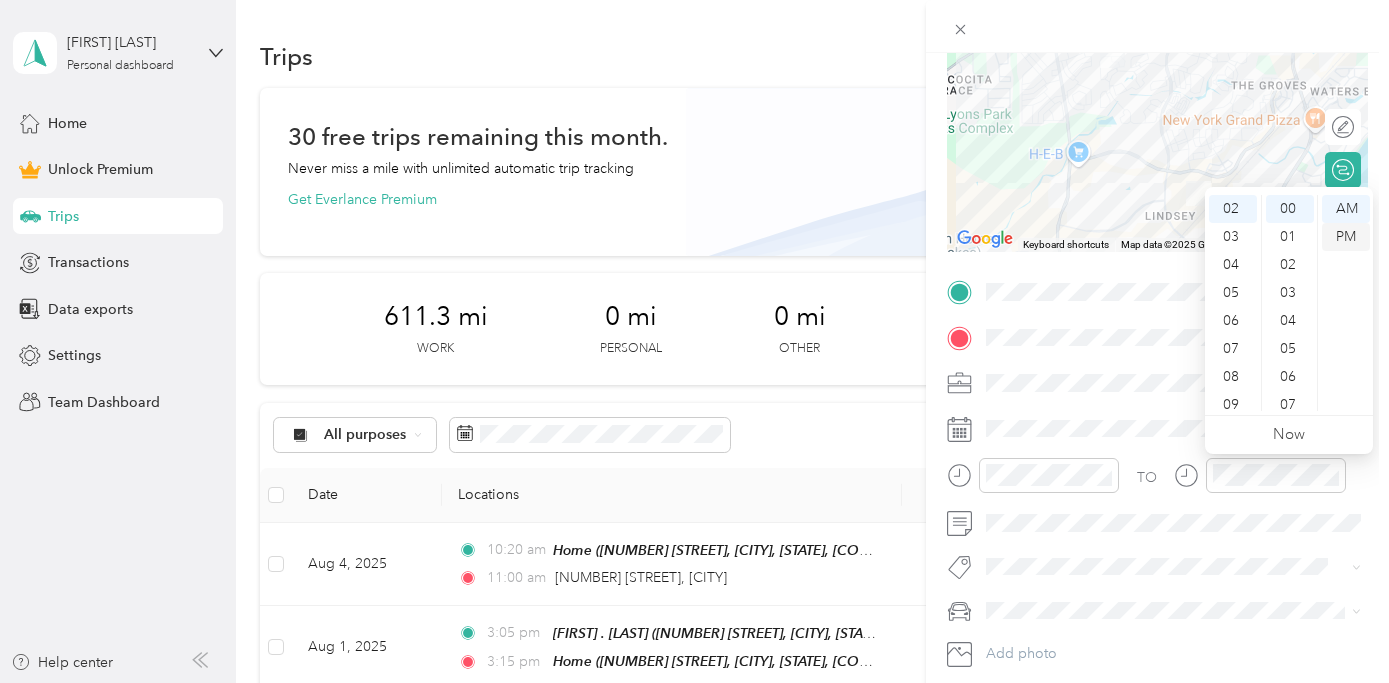 click on "PM" at bounding box center (1346, 237) 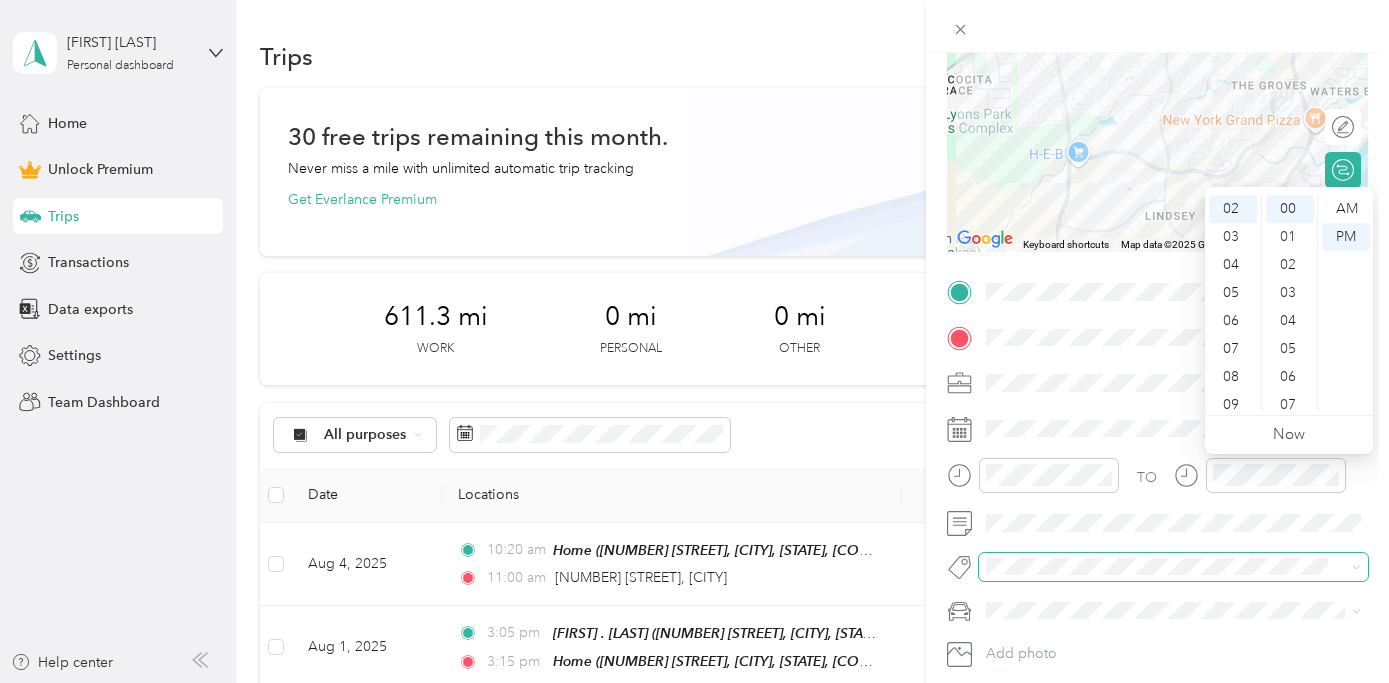 click at bounding box center [1173, 567] 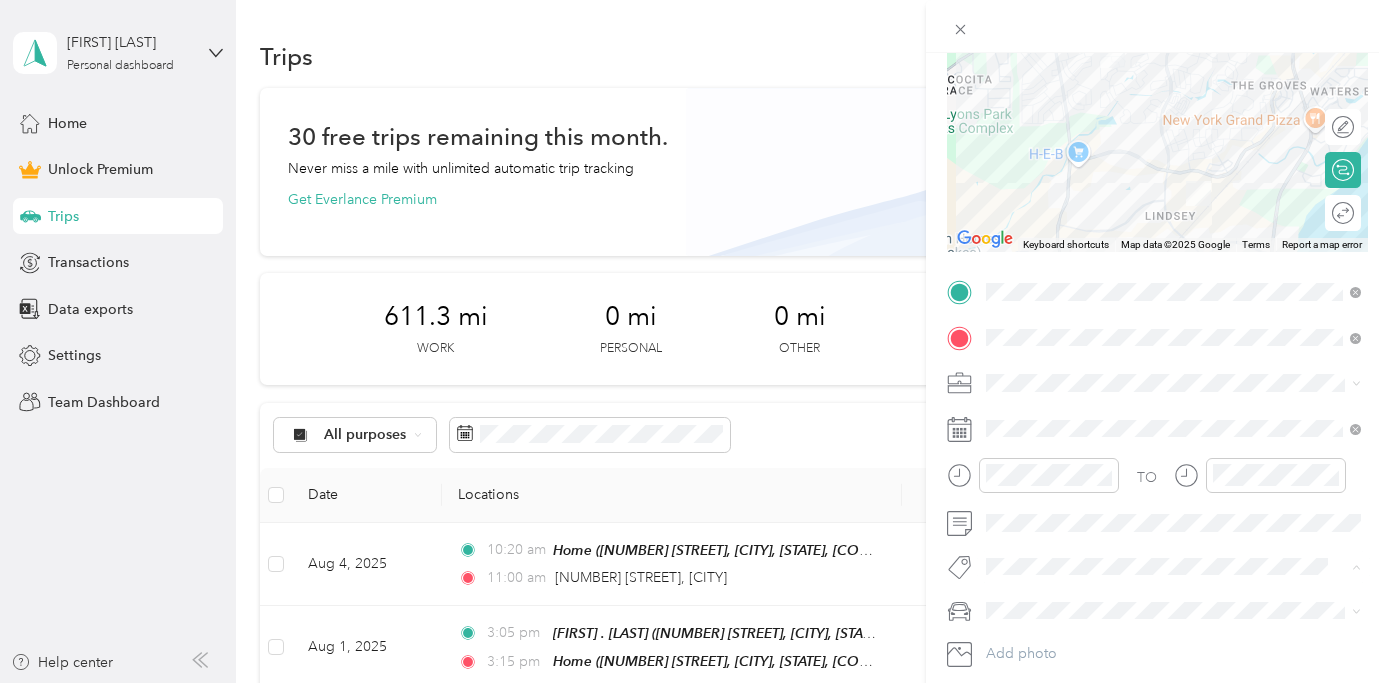 click on "Ot Session" at bounding box center [1173, 602] 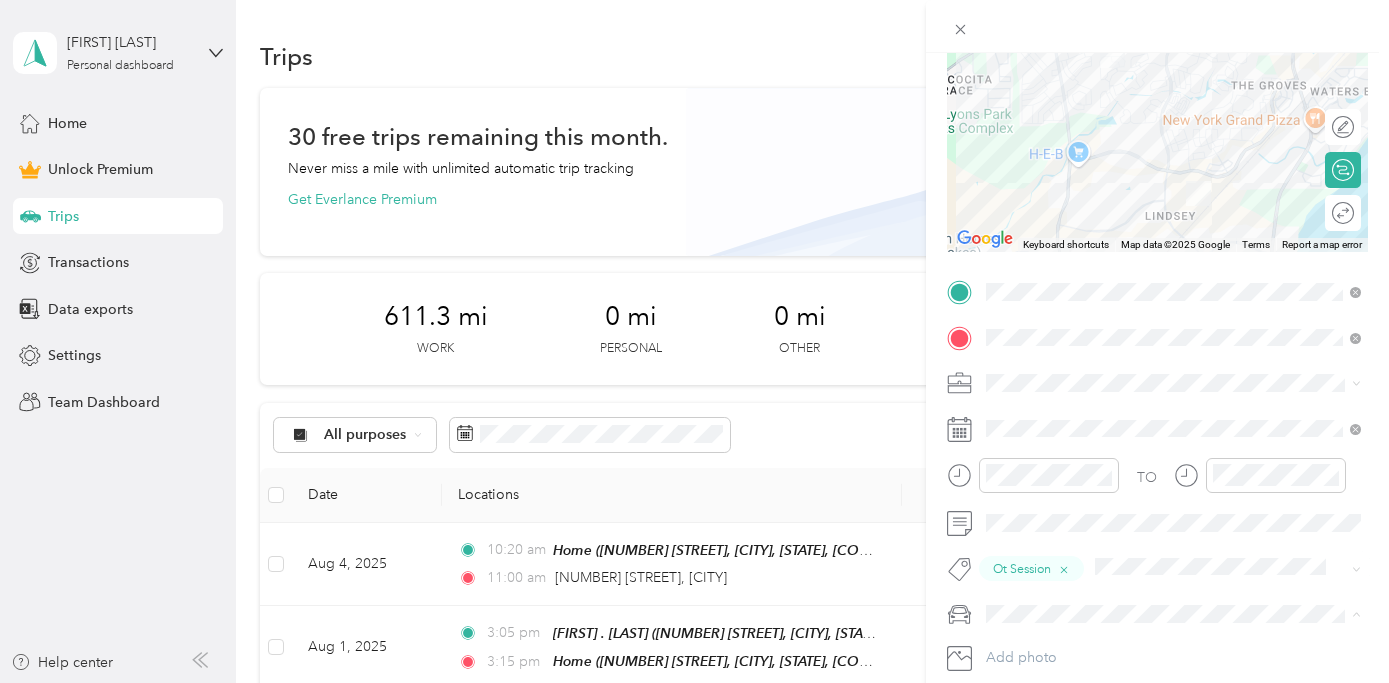 click on "Meg’s Car" at bounding box center (1173, 649) 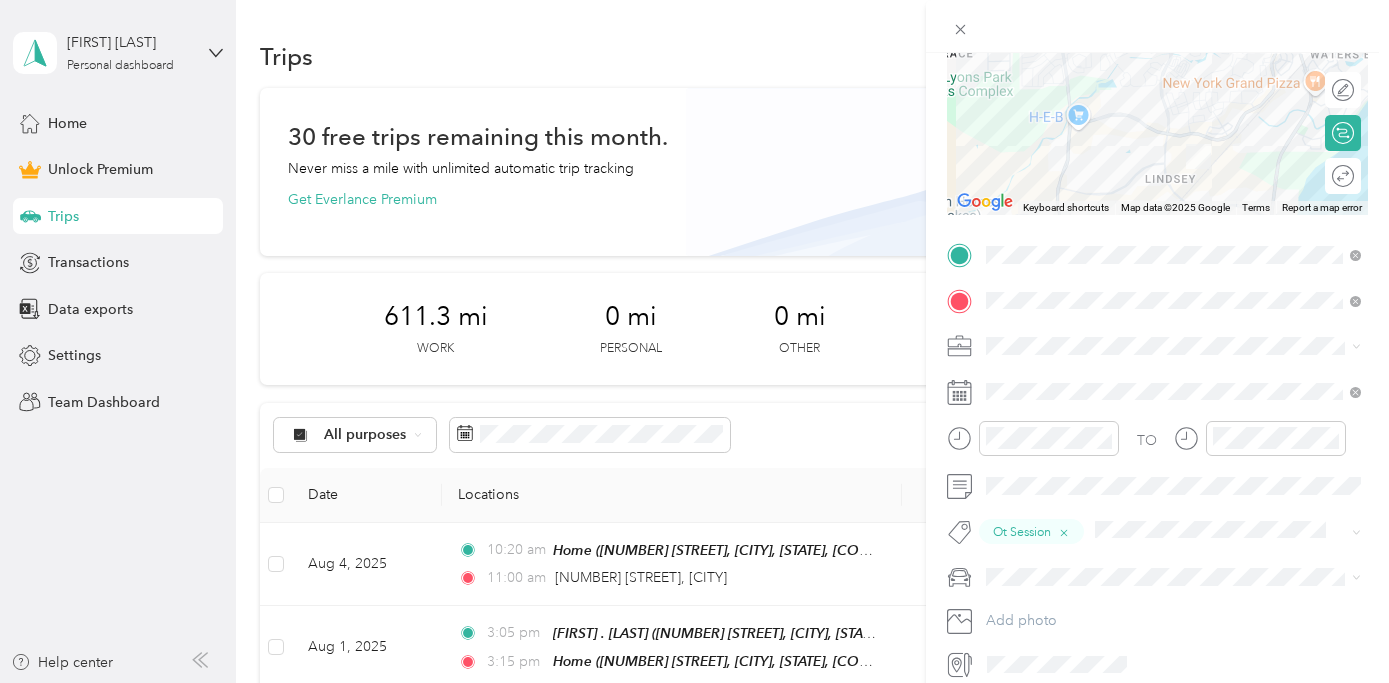 scroll, scrollTop: 157, scrollLeft: 0, axis: vertical 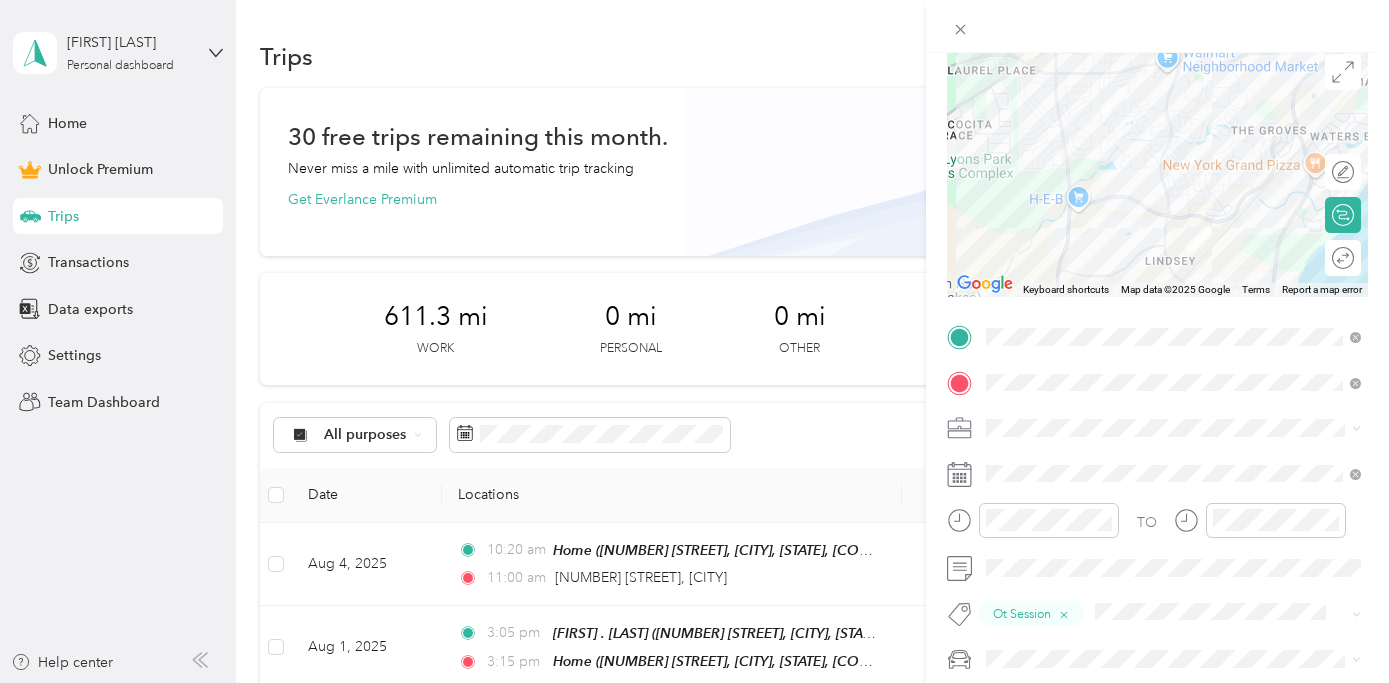 click on "Round trip" at bounding box center [1354, 257] 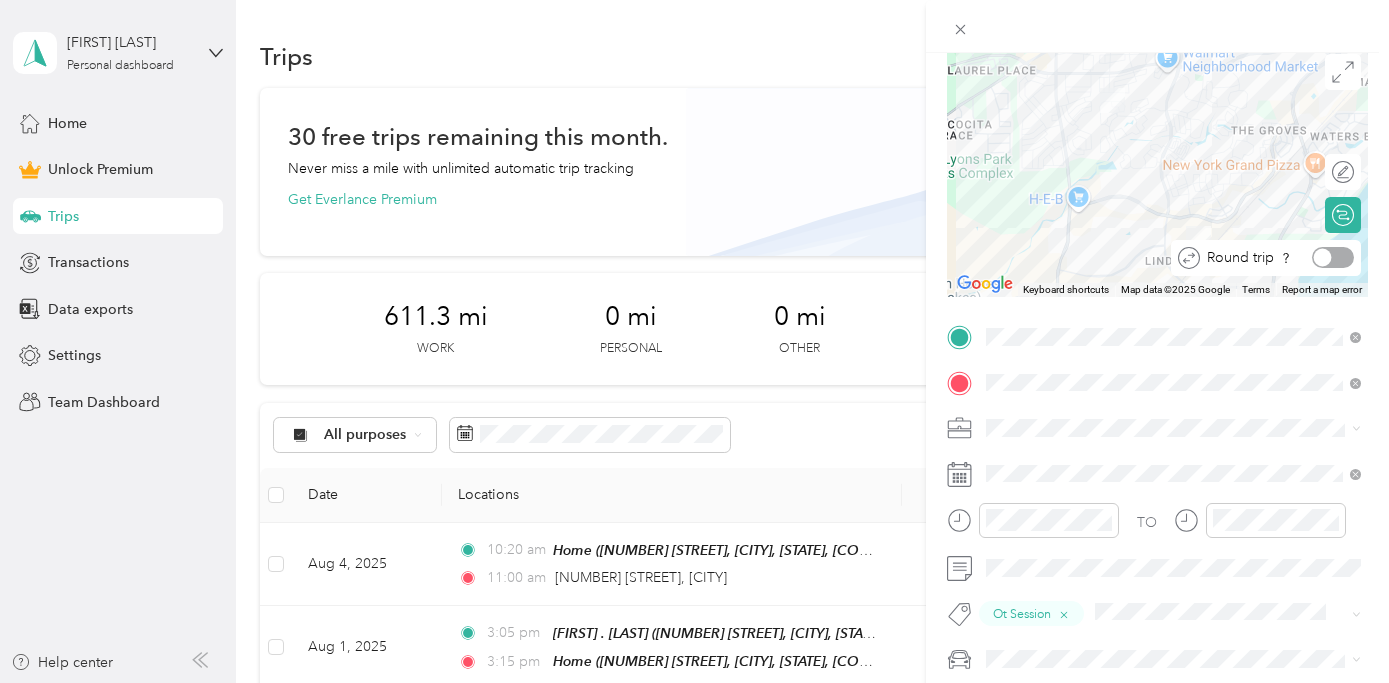 click at bounding box center (1333, 257) 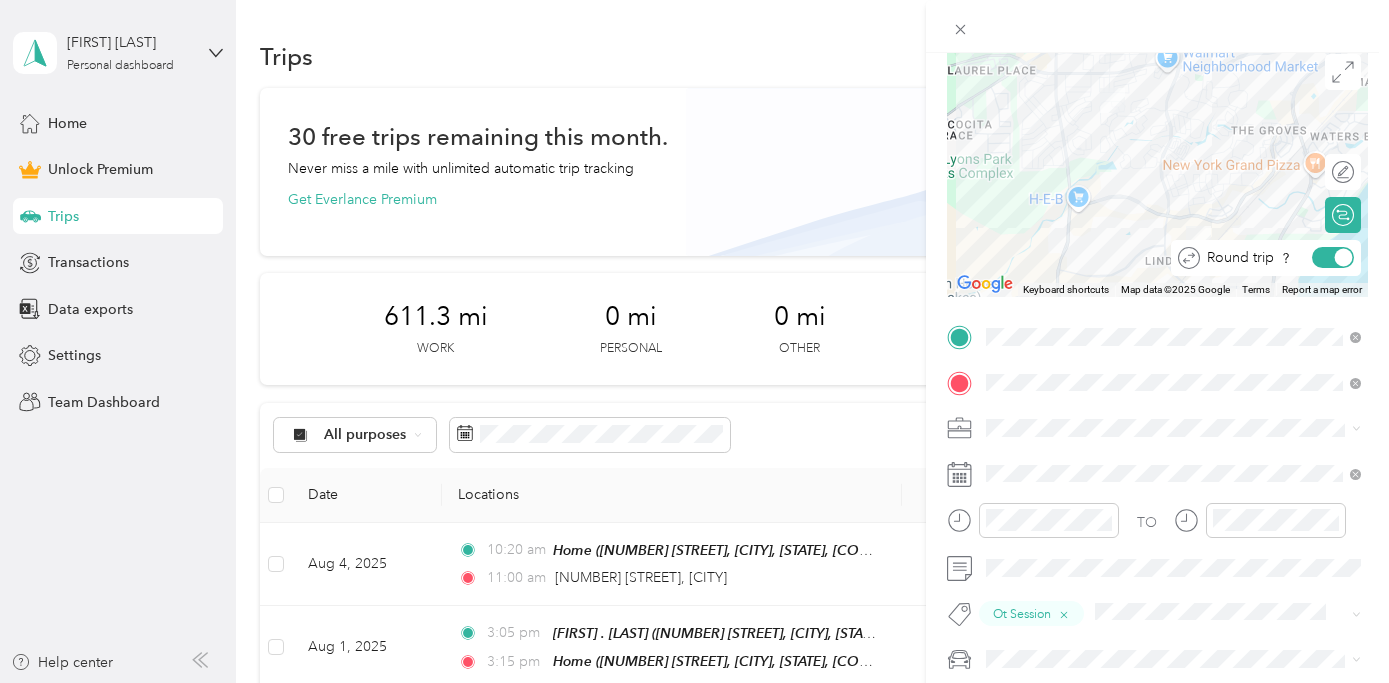 scroll, scrollTop: 0, scrollLeft: 0, axis: both 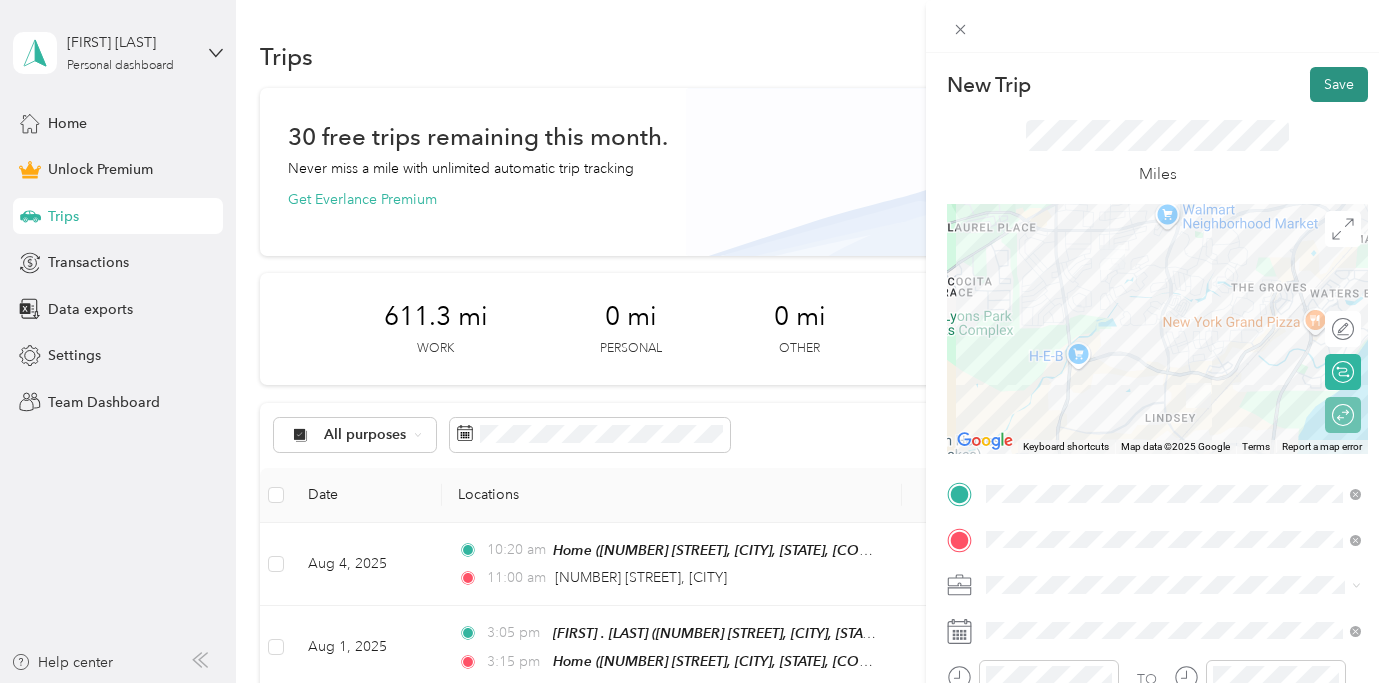 click on "Save" at bounding box center (1339, 84) 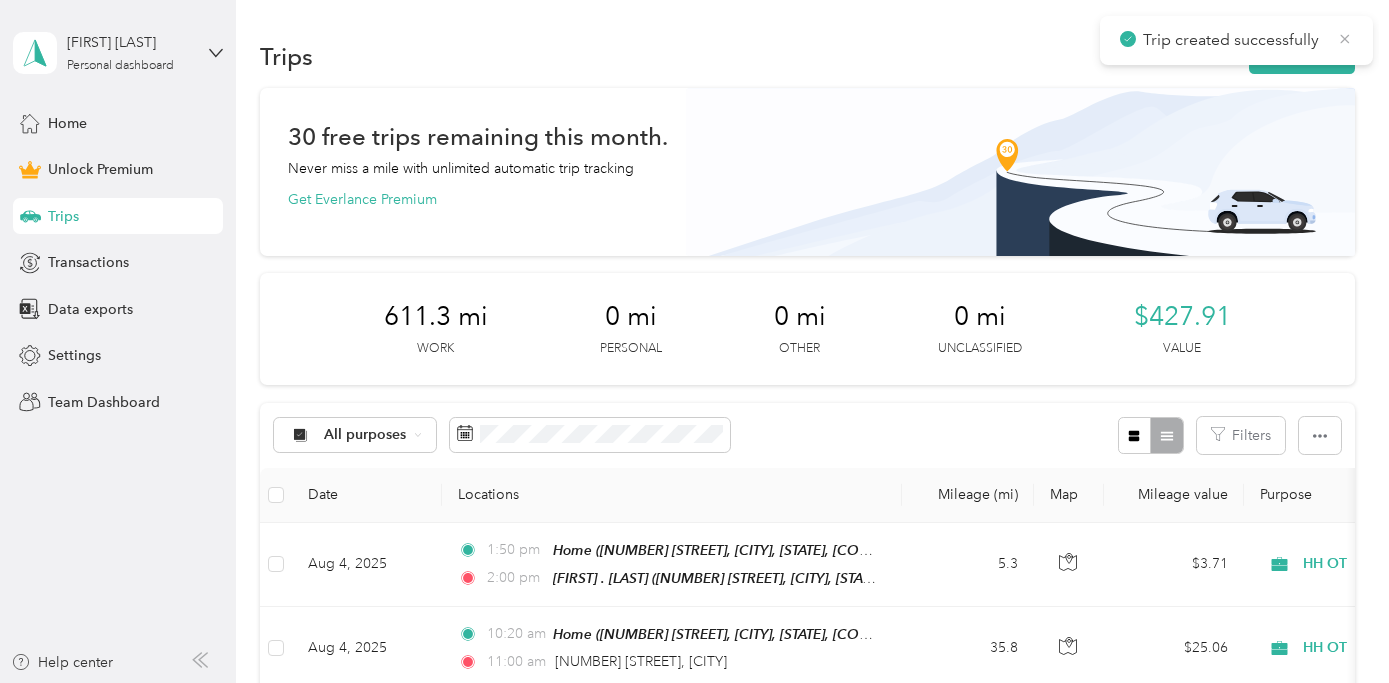 click 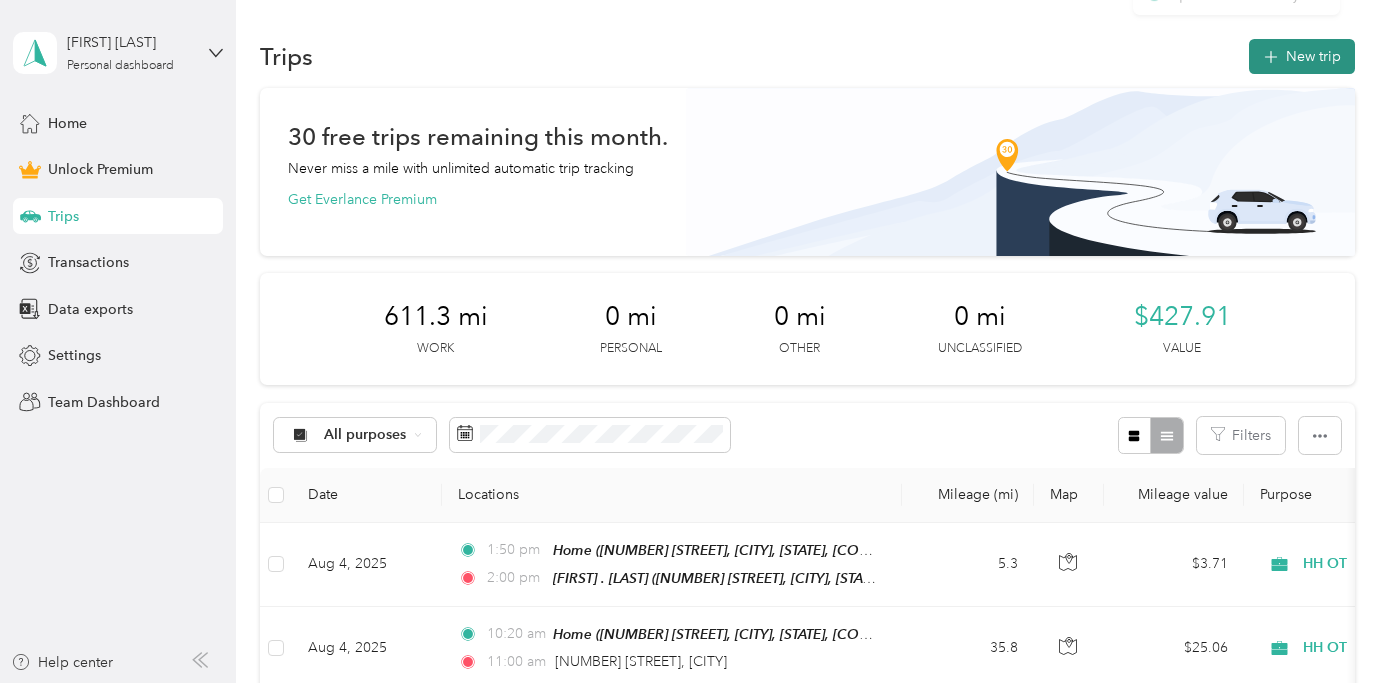 click on "New trip" at bounding box center [1302, 56] 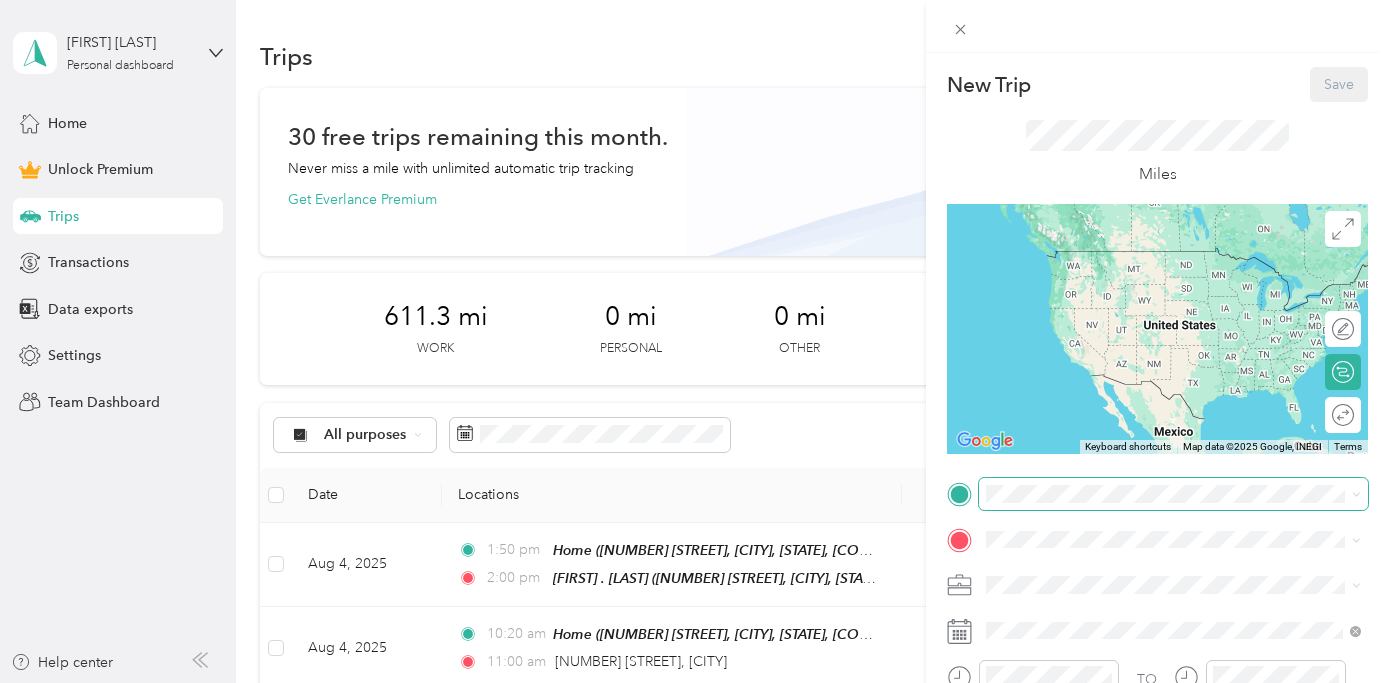 click at bounding box center (1173, 494) 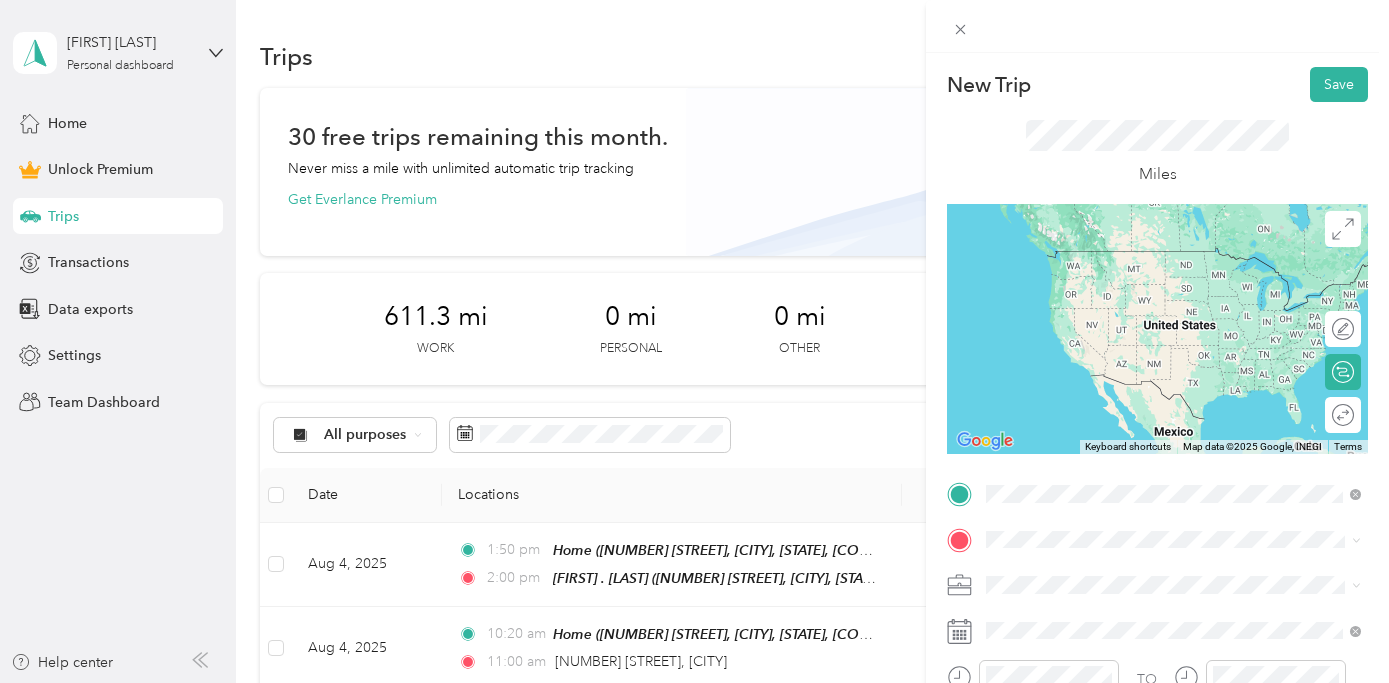 click on "[NUMBER] [STREET], [CITY], [STATE], [COUNTRY] , [POSTAL_CODE], [CITY], [STATE]" at bounding box center (1183, 291) 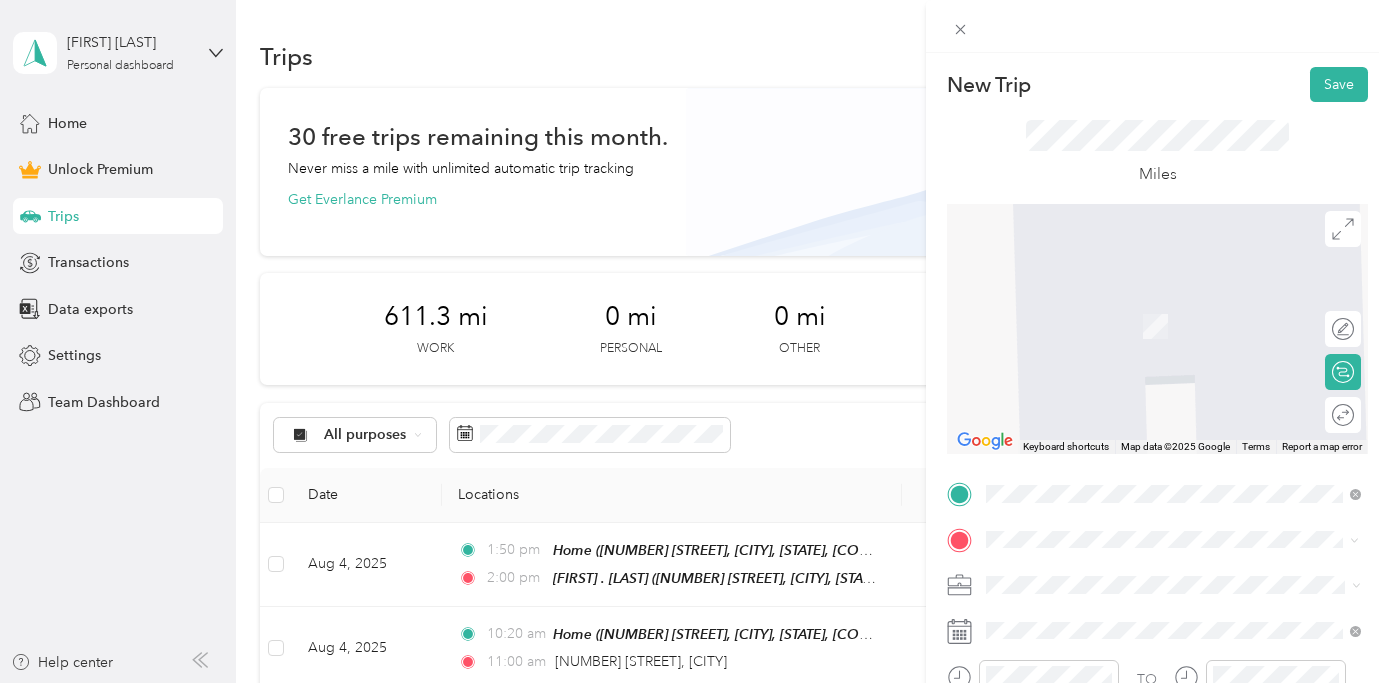 click on "[NUMBER] [STREET], [CITY], [STATE], [COUNTRY] , [POSTAL_CODE], [CITY], [STATE]" at bounding box center (1183, 336) 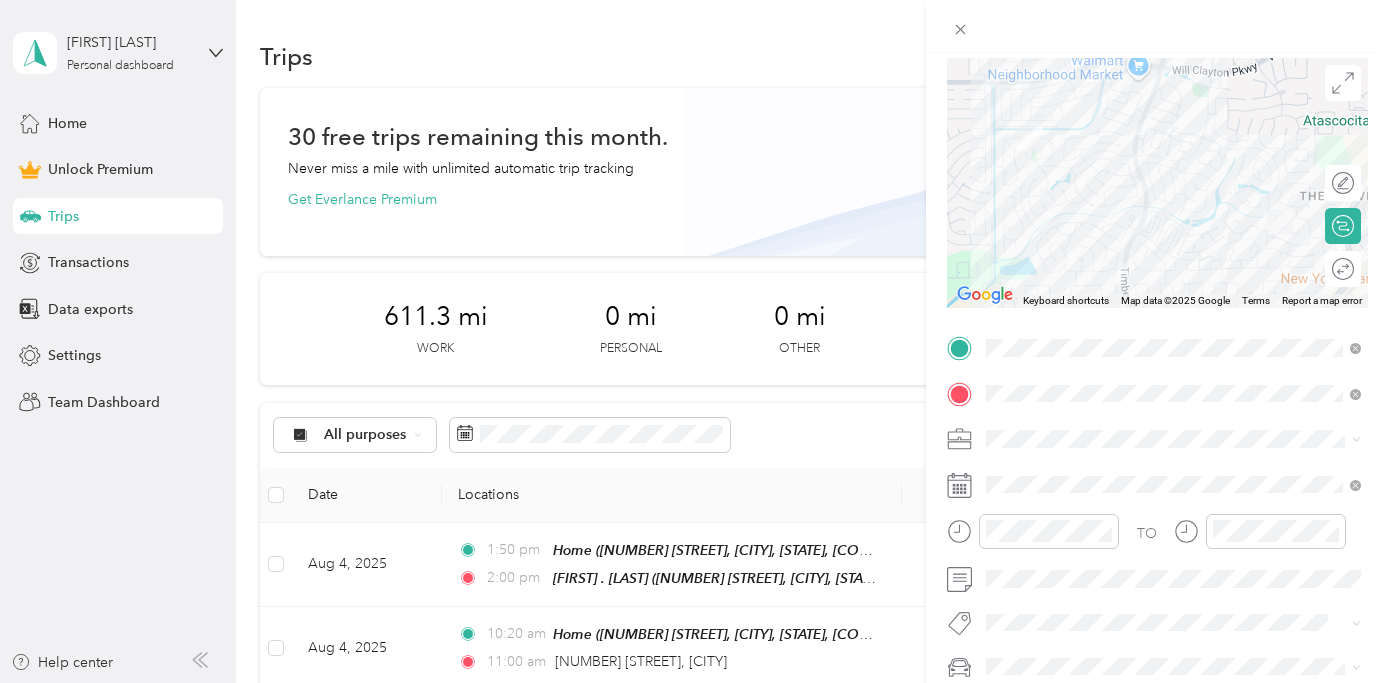 scroll, scrollTop: 187, scrollLeft: 0, axis: vertical 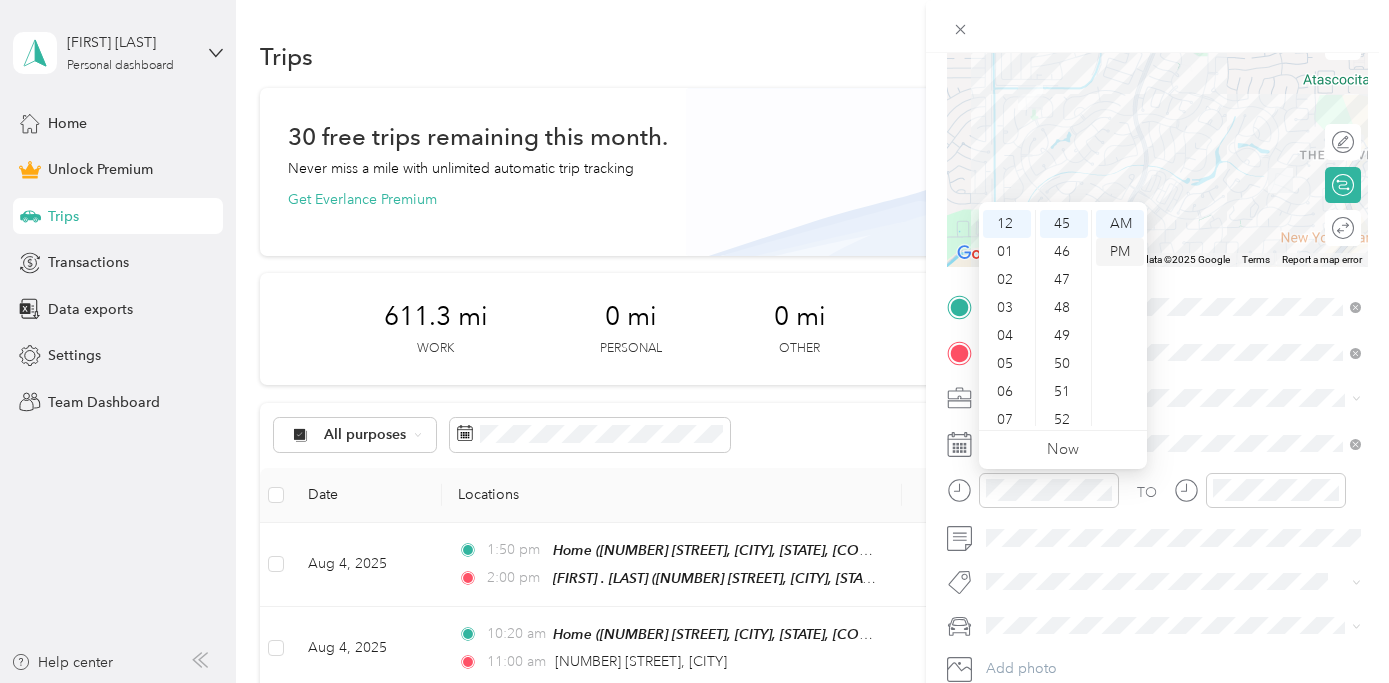 click on "PM" at bounding box center [1120, 252] 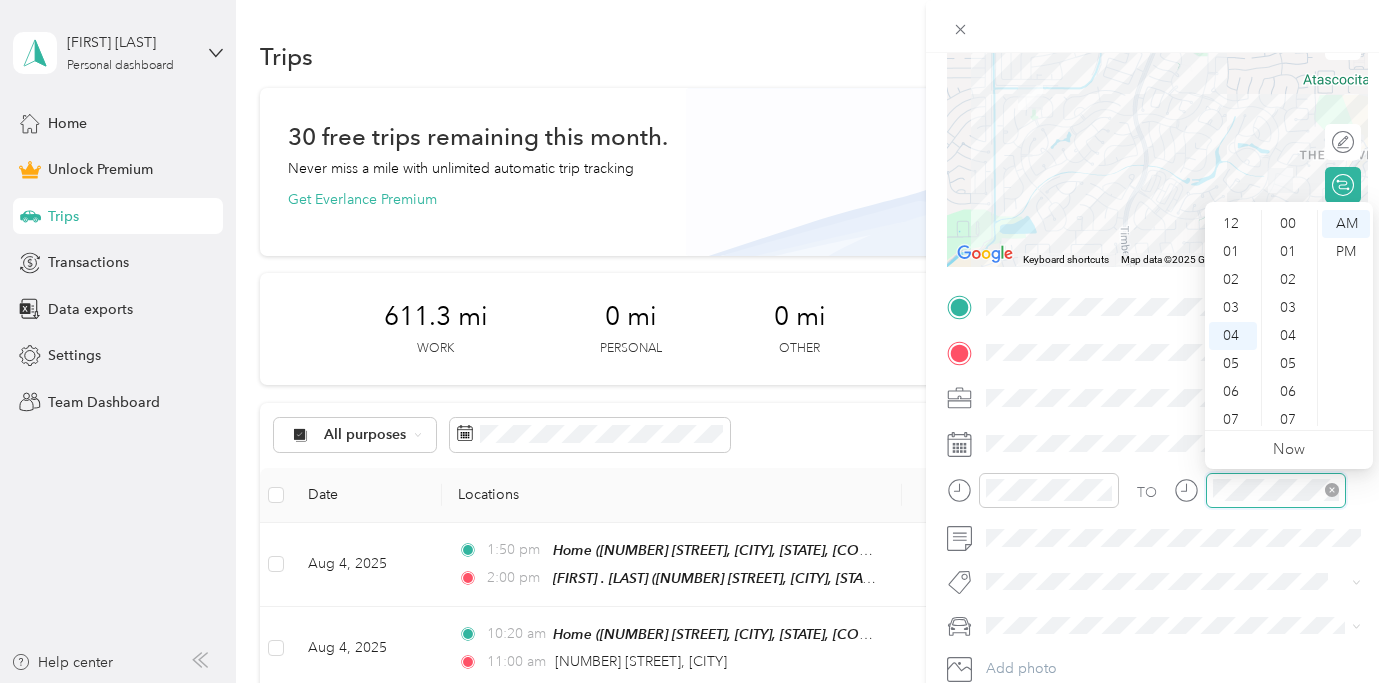 scroll, scrollTop: 112, scrollLeft: 0, axis: vertical 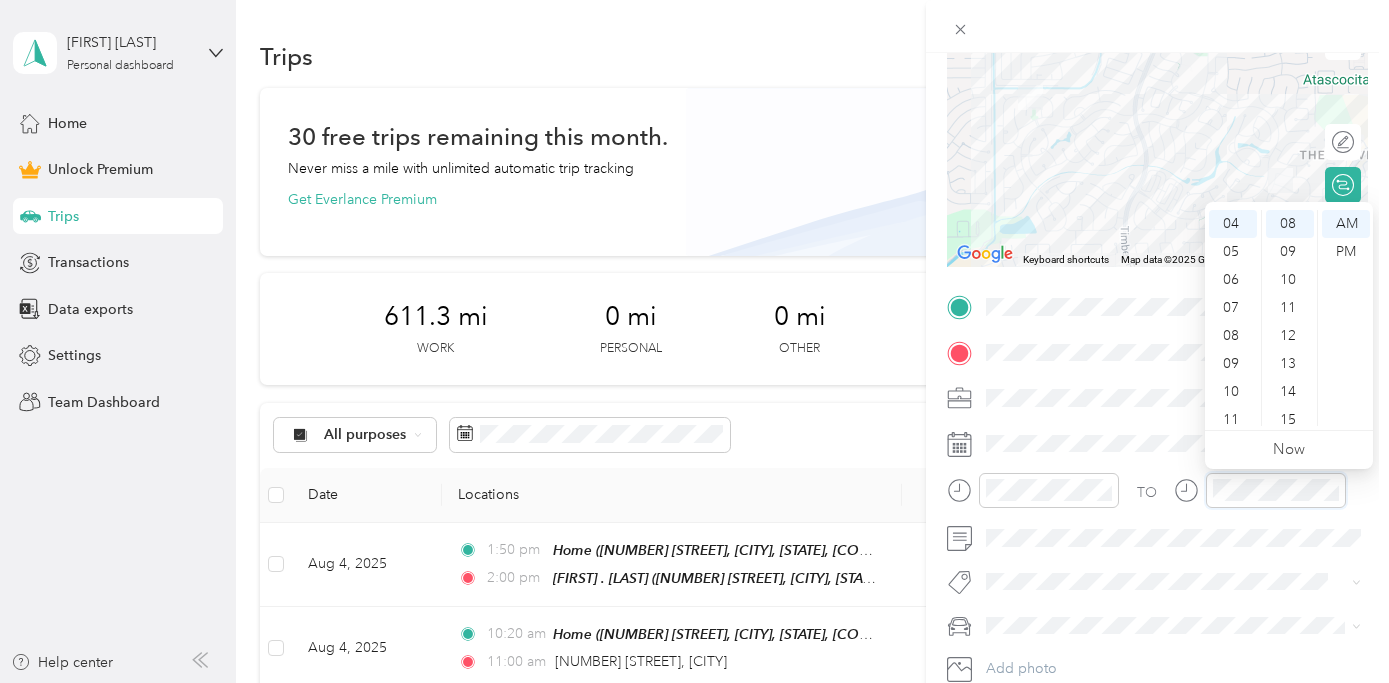 click at bounding box center [1276, 490] 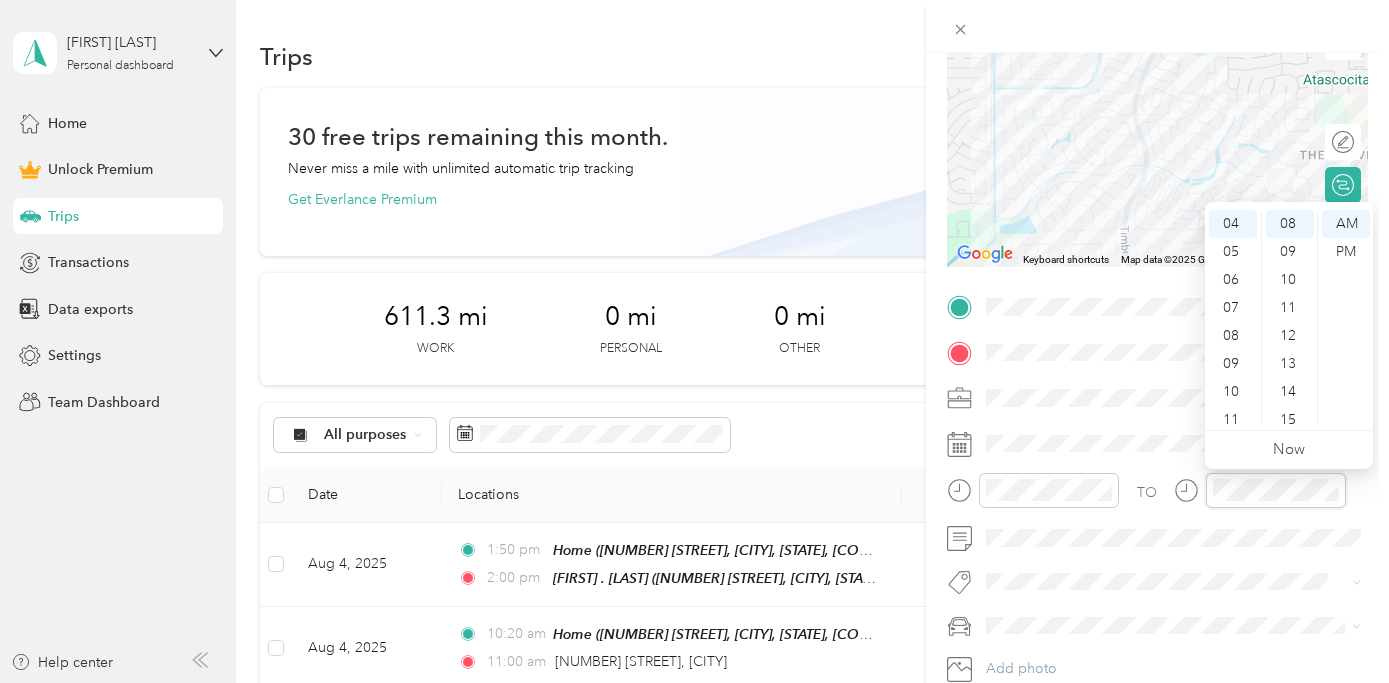 scroll, scrollTop: 3, scrollLeft: 0, axis: vertical 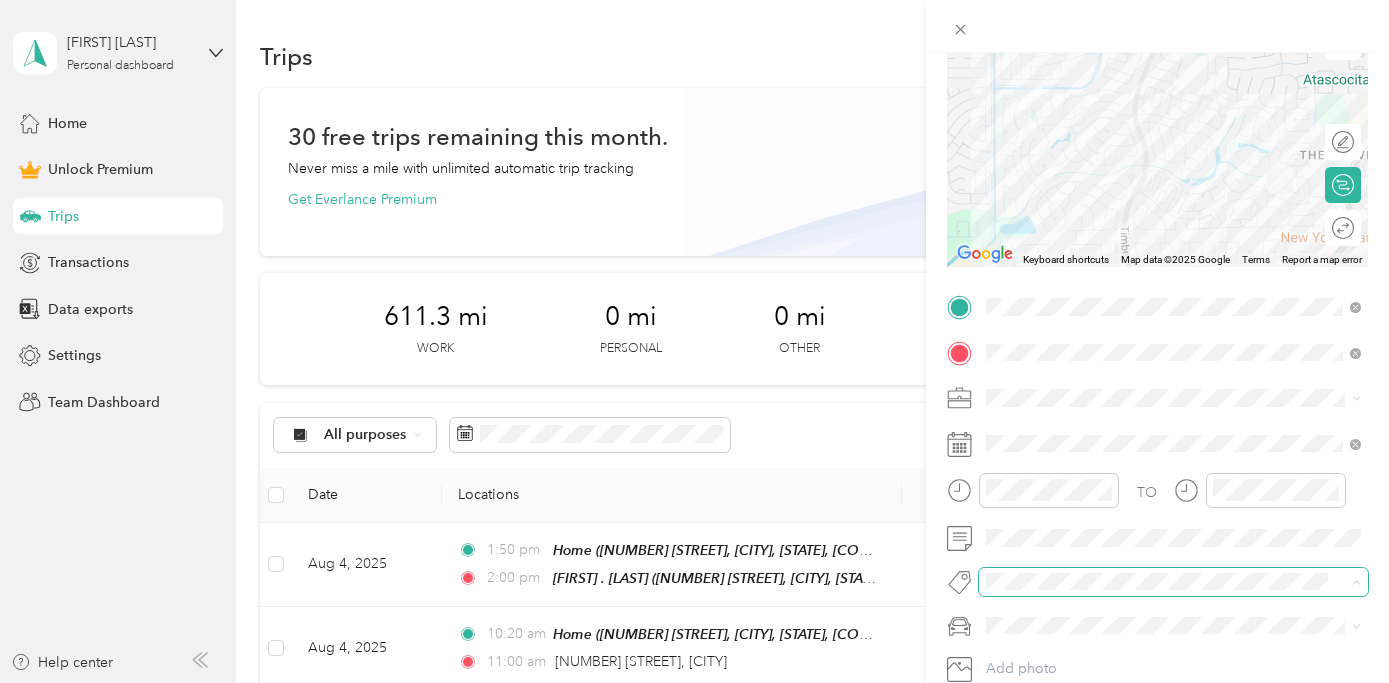 click at bounding box center (1157, 581) 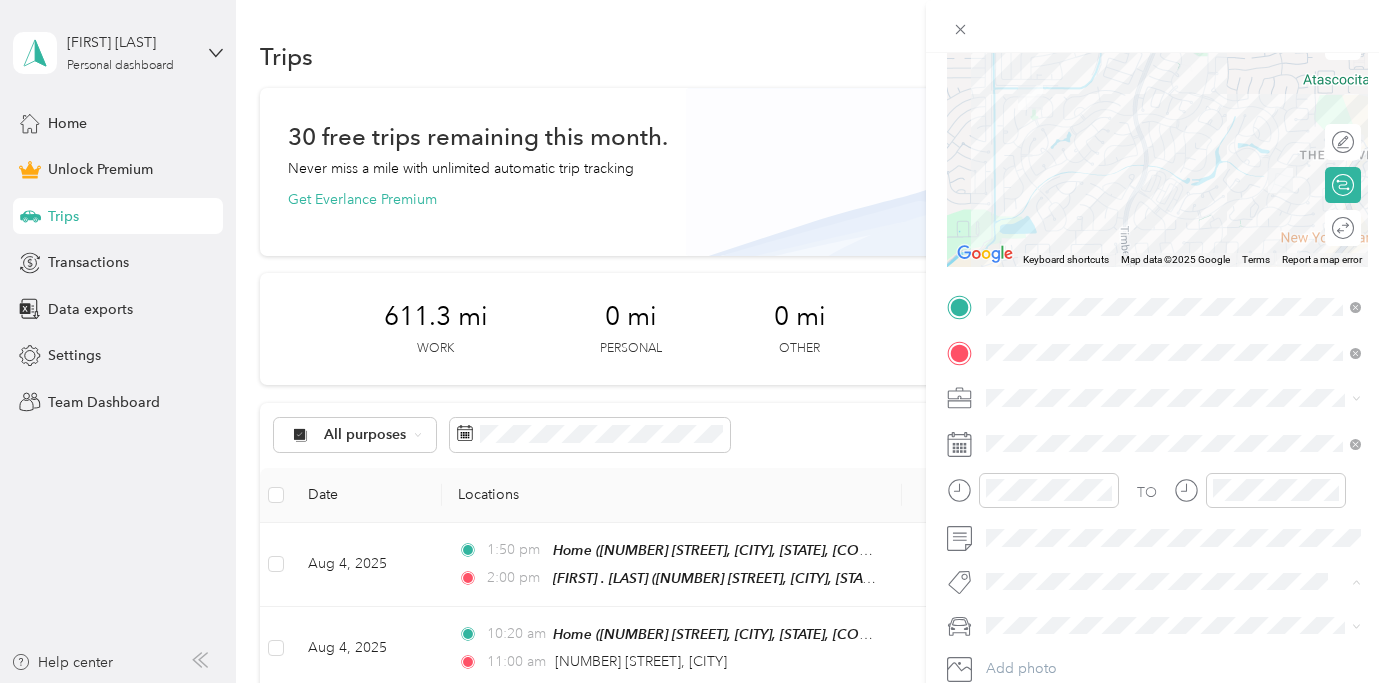 click on "Ot Session" at bounding box center (1036, 617) 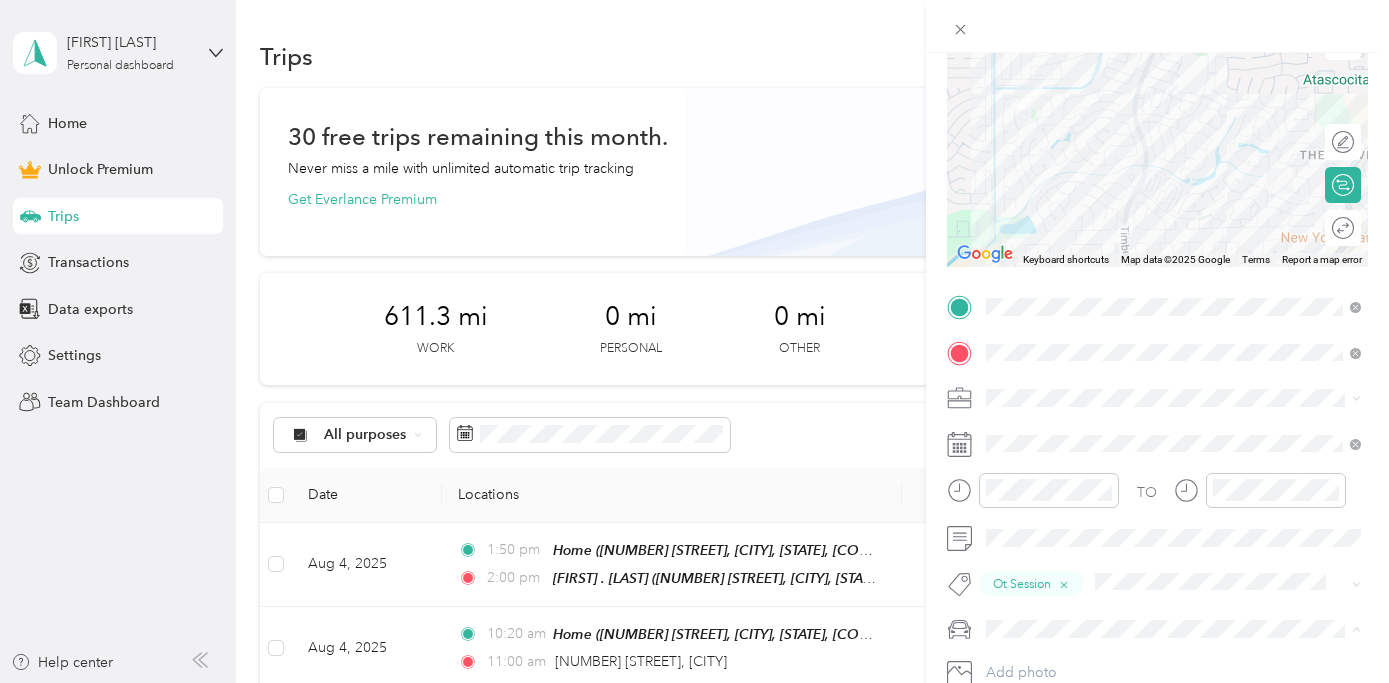 click on "Meg’s Car" at bounding box center (1024, 664) 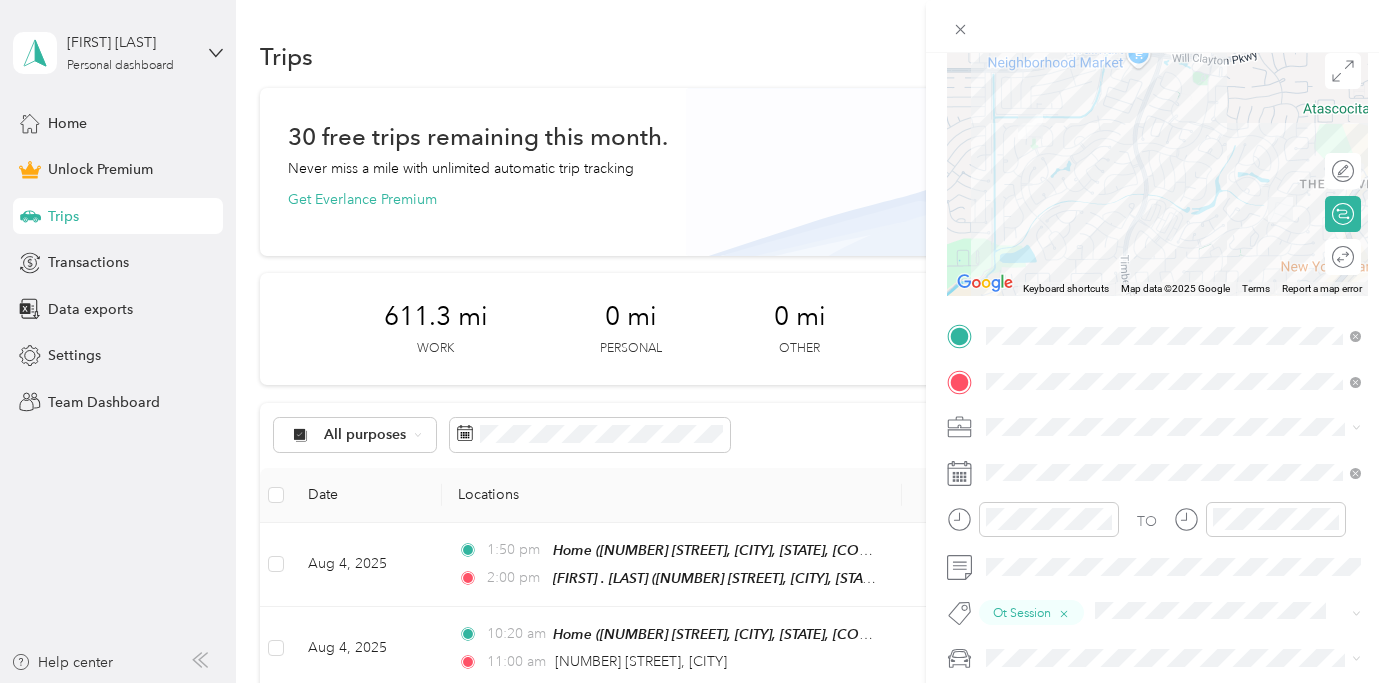 scroll, scrollTop: 0, scrollLeft: 0, axis: both 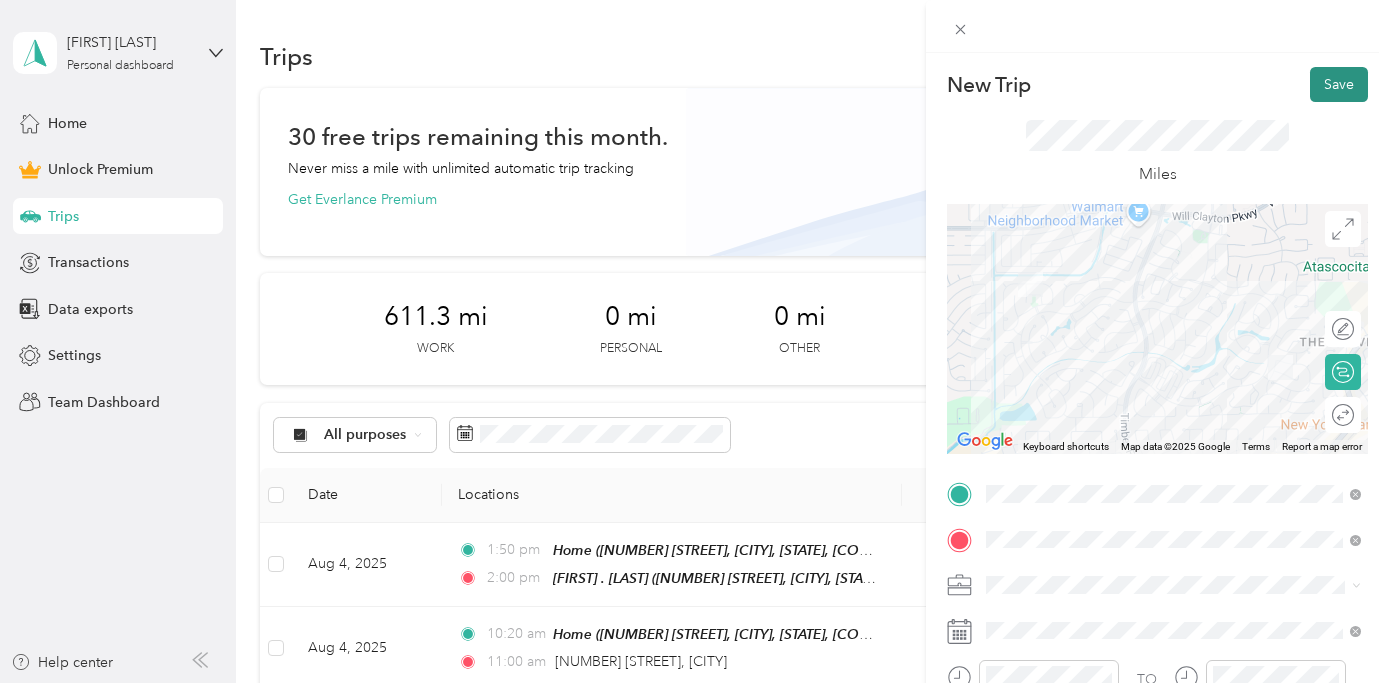 click on "Save" at bounding box center [1339, 84] 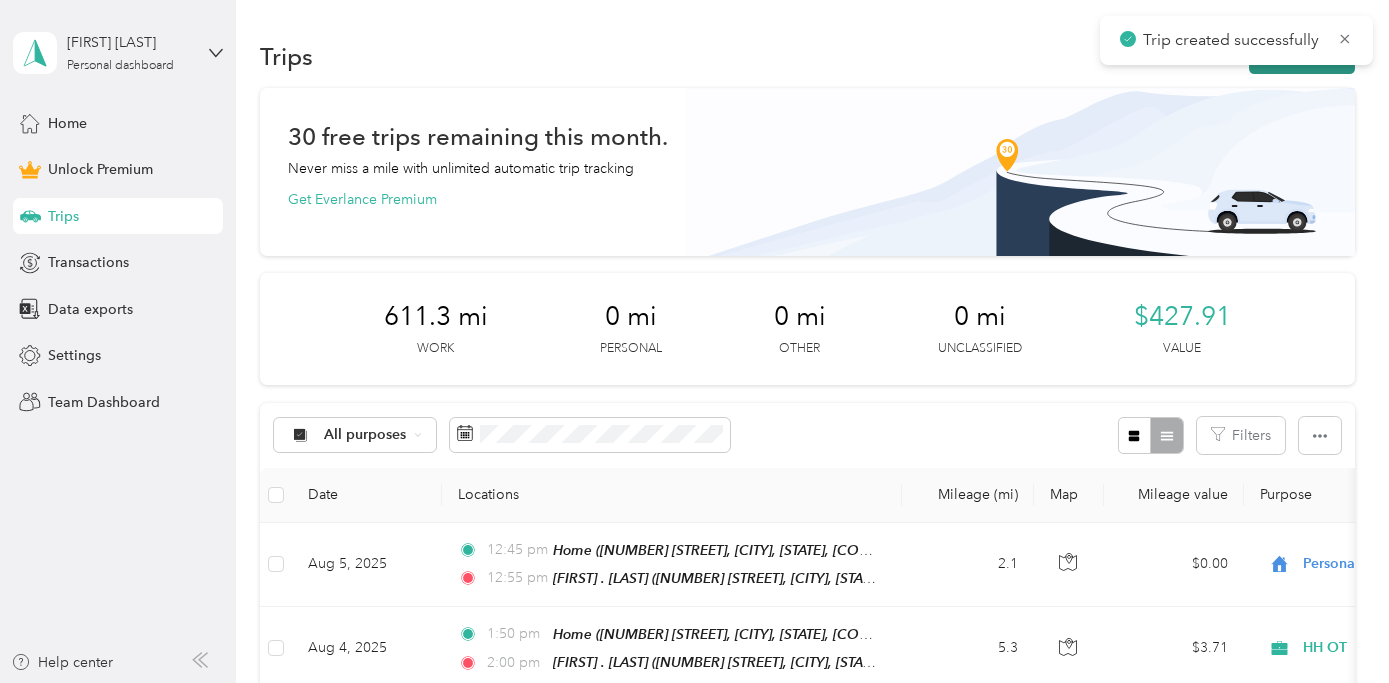 click on "New trip" at bounding box center (1302, 56) 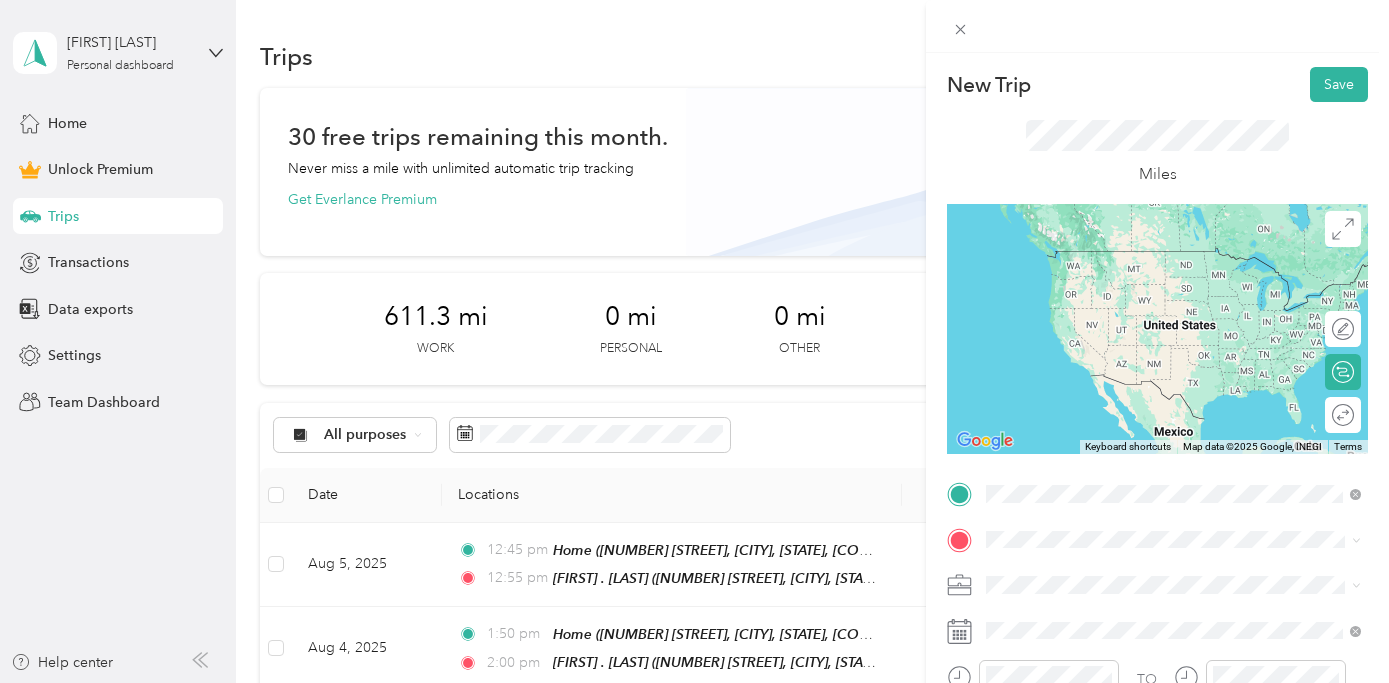 click on "[NUMBER] [STREET], [CITY], [STATE], [COUNTRY] , [POSTAL_CODE], [CITY], [STATE]" at bounding box center [1183, 291] 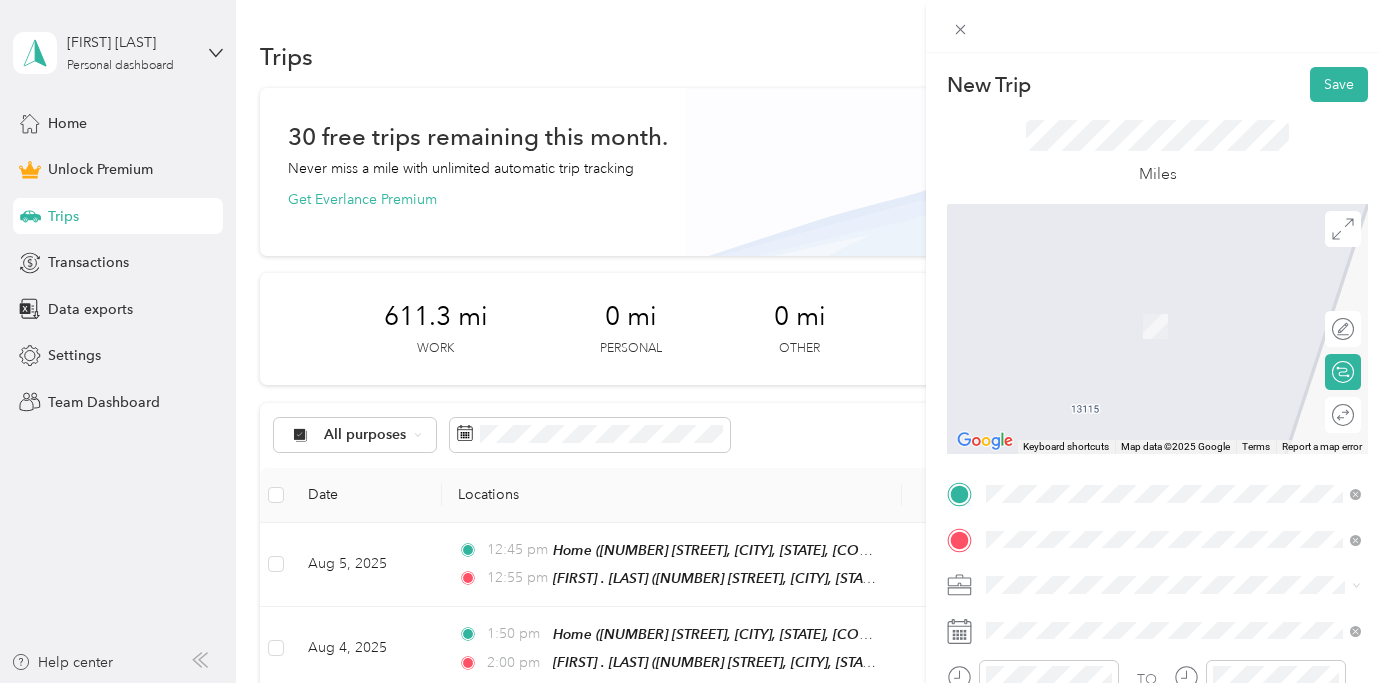 click on "[FIRST] . [LAST] [NUMBER] [STREET], [CITY], [STATE], [COUNTRY] , [POSTAL_CODE], [CITY], [STATE]" at bounding box center [1189, 388] 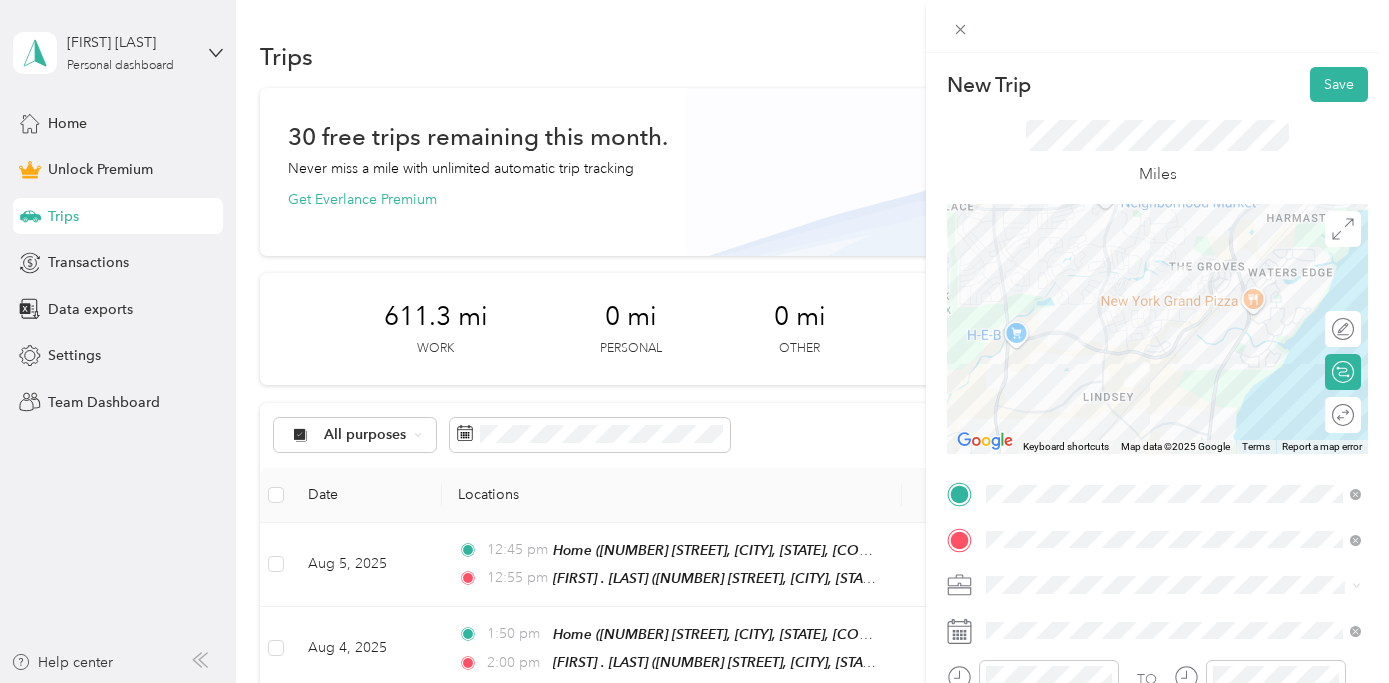 click at bounding box center (1173, 585) 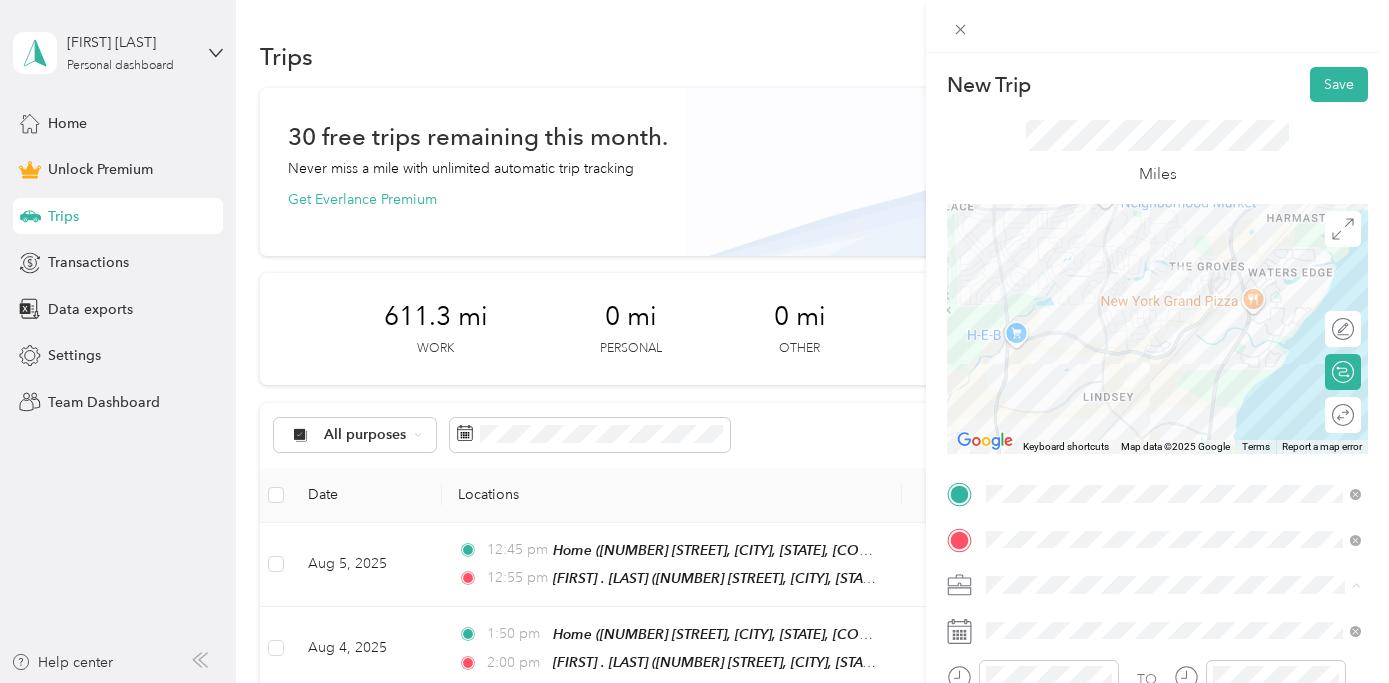 click on "HH OT" at bounding box center (1173, 374) 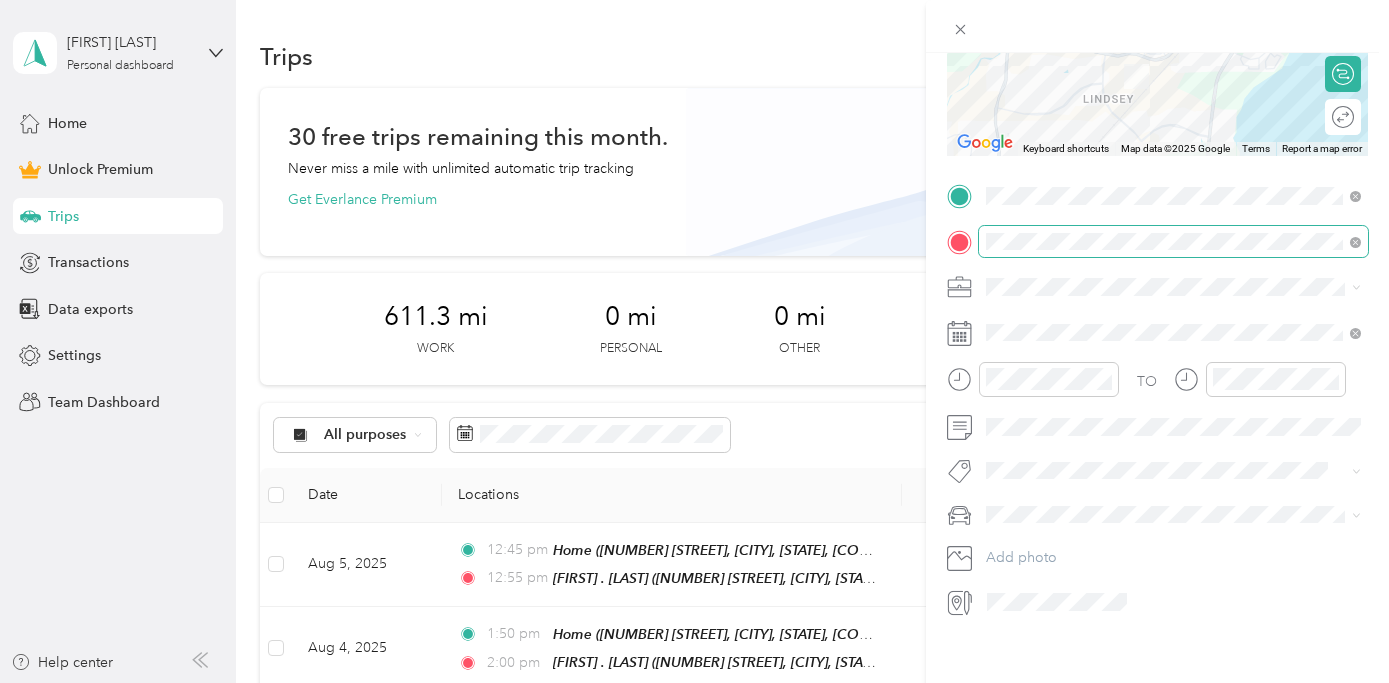 scroll, scrollTop: 306, scrollLeft: 0, axis: vertical 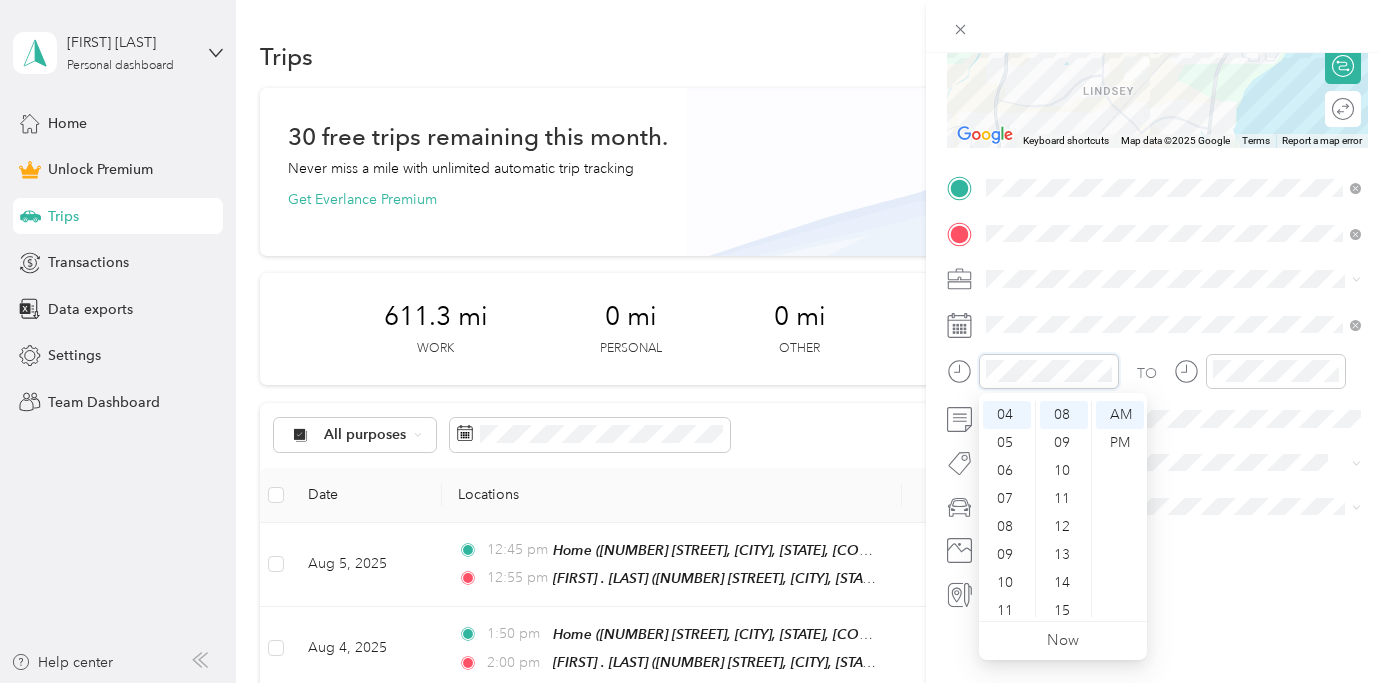 click on "New Trip Save This trip cannot be edited because it is either under review, approved, or paid. Contact your Team Manager to edit it. Miles ← Move left → Move right ↑ Move up ↓ Move down + Zoom in - Zoom out Home Jump left by 75% End Jump right by 75% Page Up Jump up by 75% Page Down Jump down by 75% Keyboard shortcuts Map Data Map data ©2025 Google Map data ©2025 Google 1 km  Click to toggle between metric and imperial units Terms Report a map error Edit route Calculate route Round trip TO Add photo" at bounding box center [1157, 185] 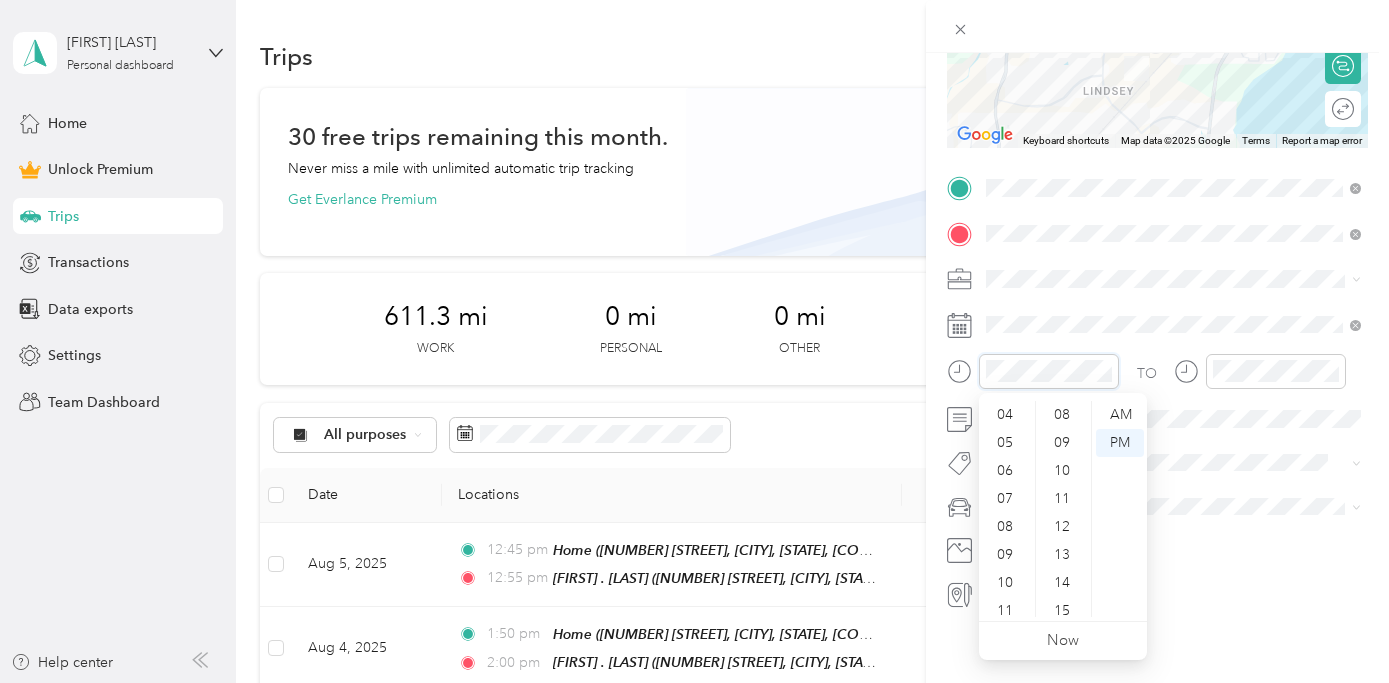 scroll, scrollTop: 28, scrollLeft: 0, axis: vertical 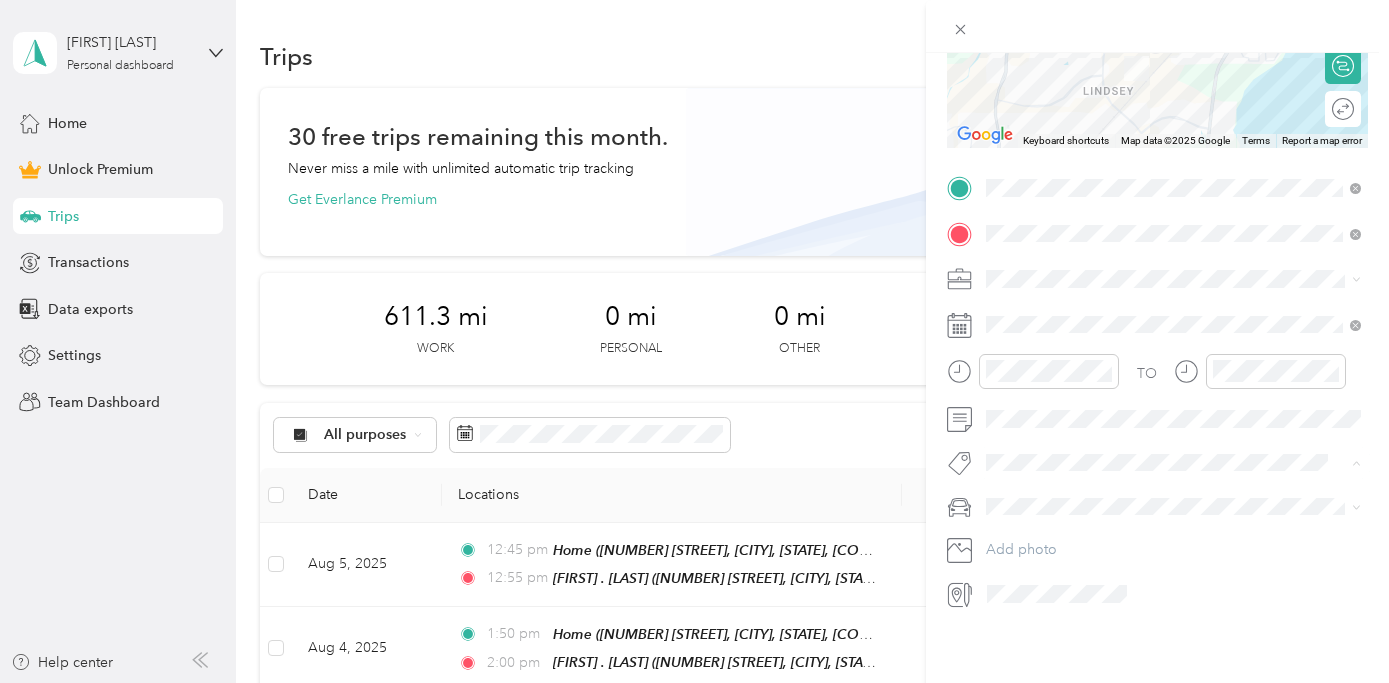 click on "Ot Session" at bounding box center [1036, 498] 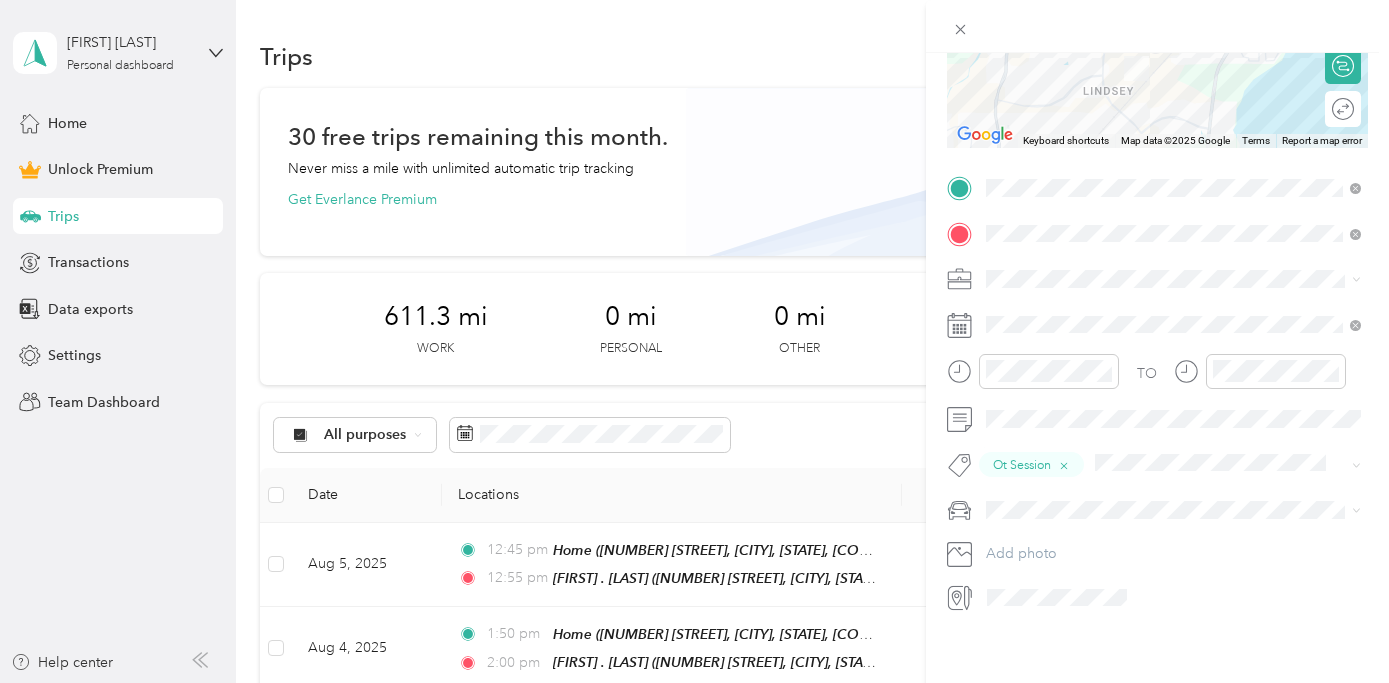 click on "Meg’s Car" at bounding box center (1024, 541) 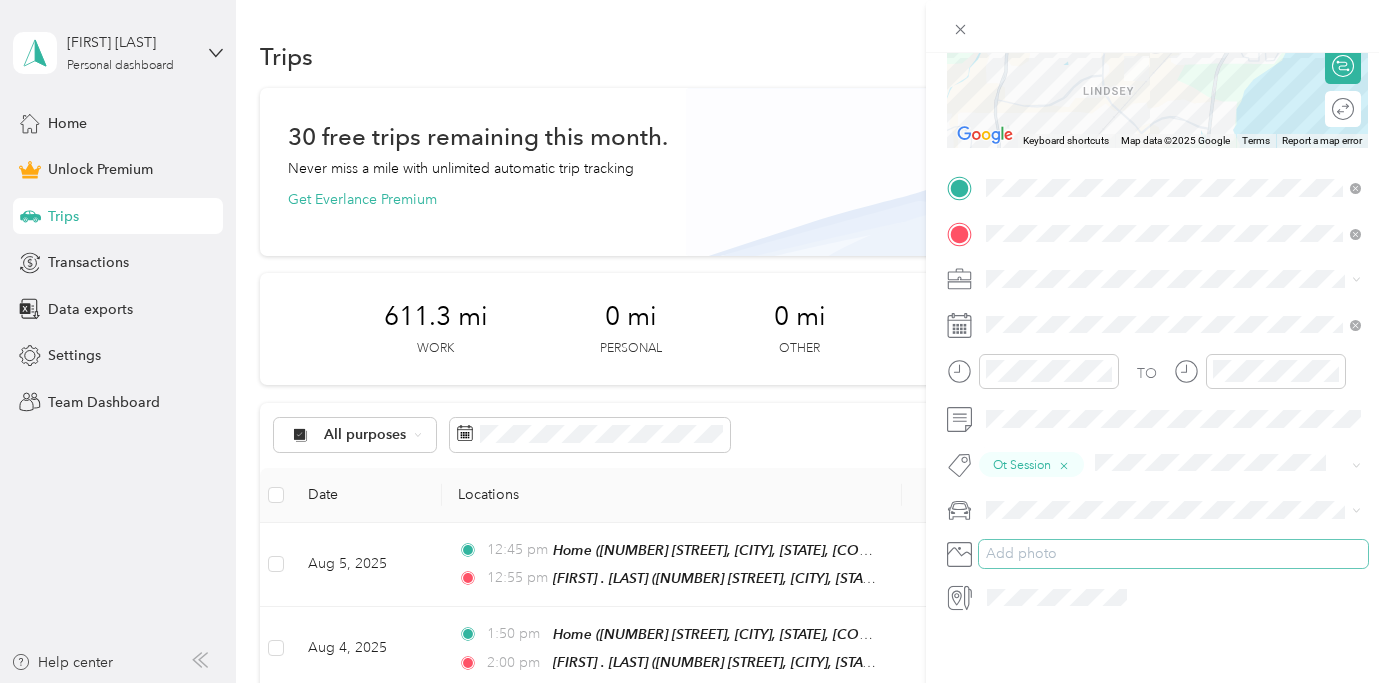 click on "Add photo" at bounding box center [1173, 554] 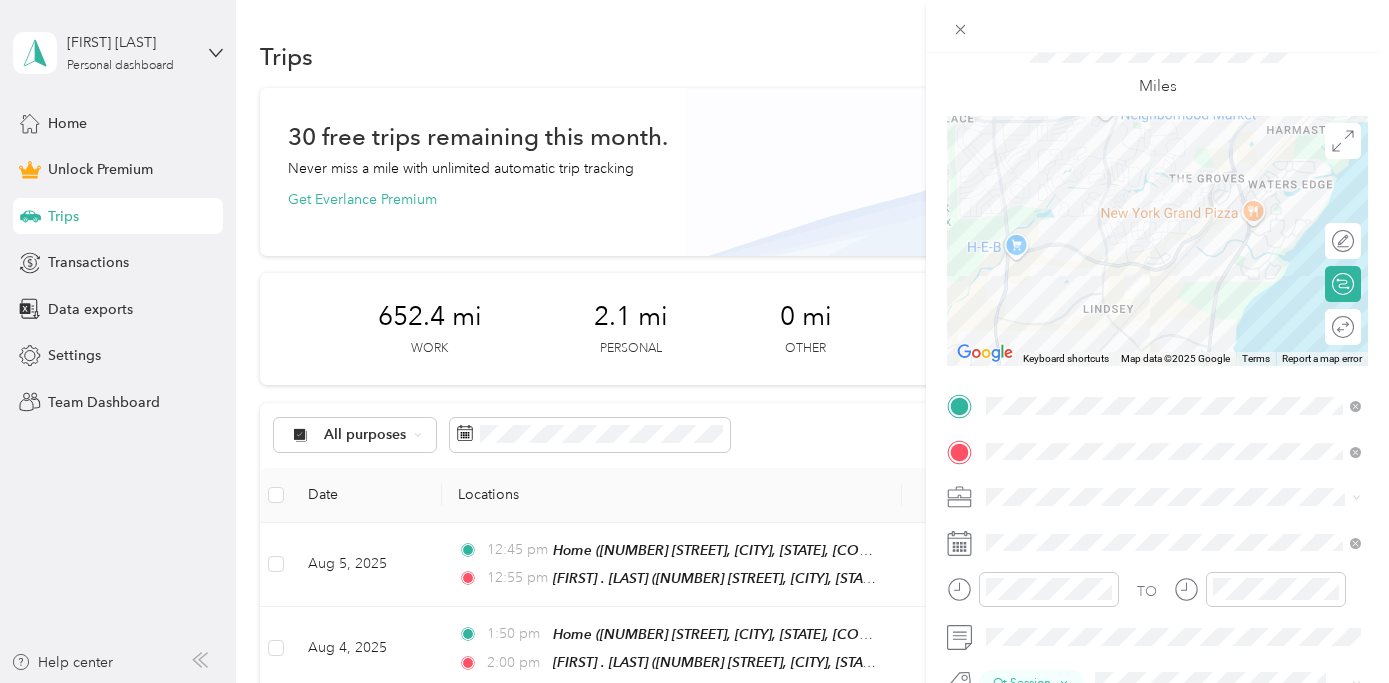 scroll, scrollTop: 0, scrollLeft: 0, axis: both 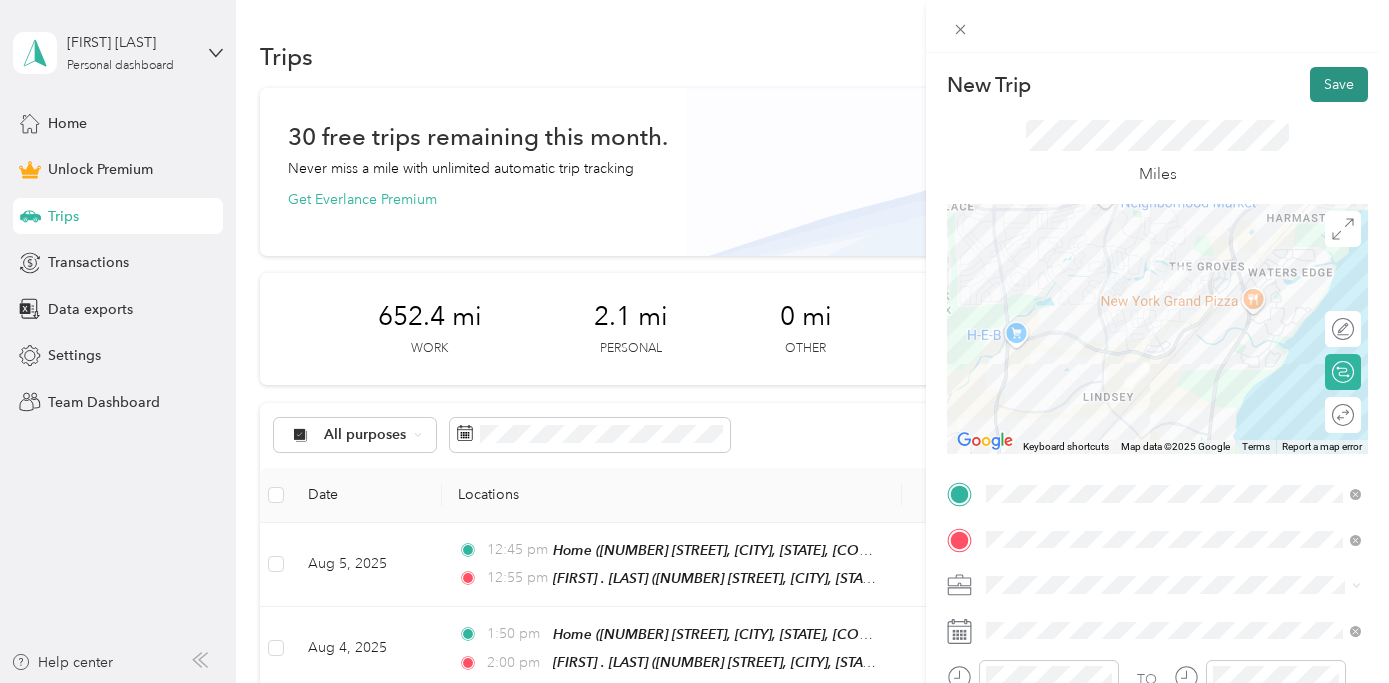 click on "Save" at bounding box center (1339, 84) 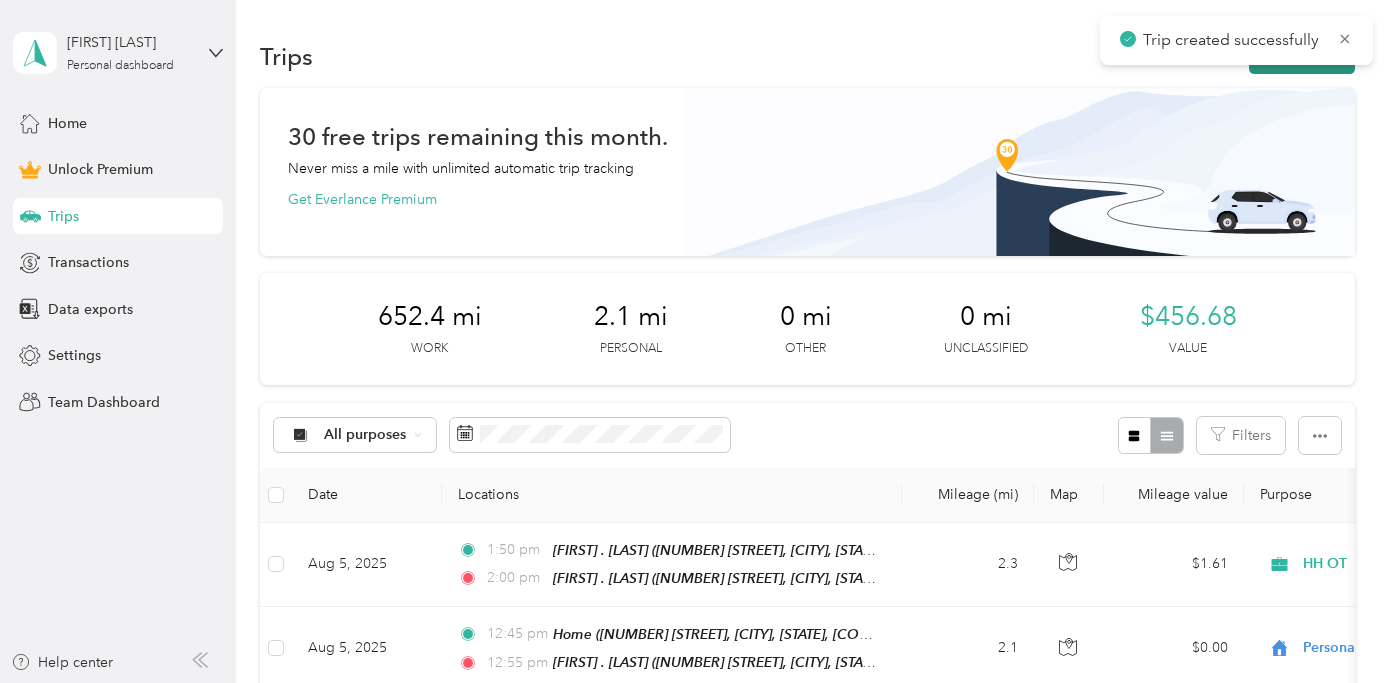click on "New trip" at bounding box center (1302, 56) 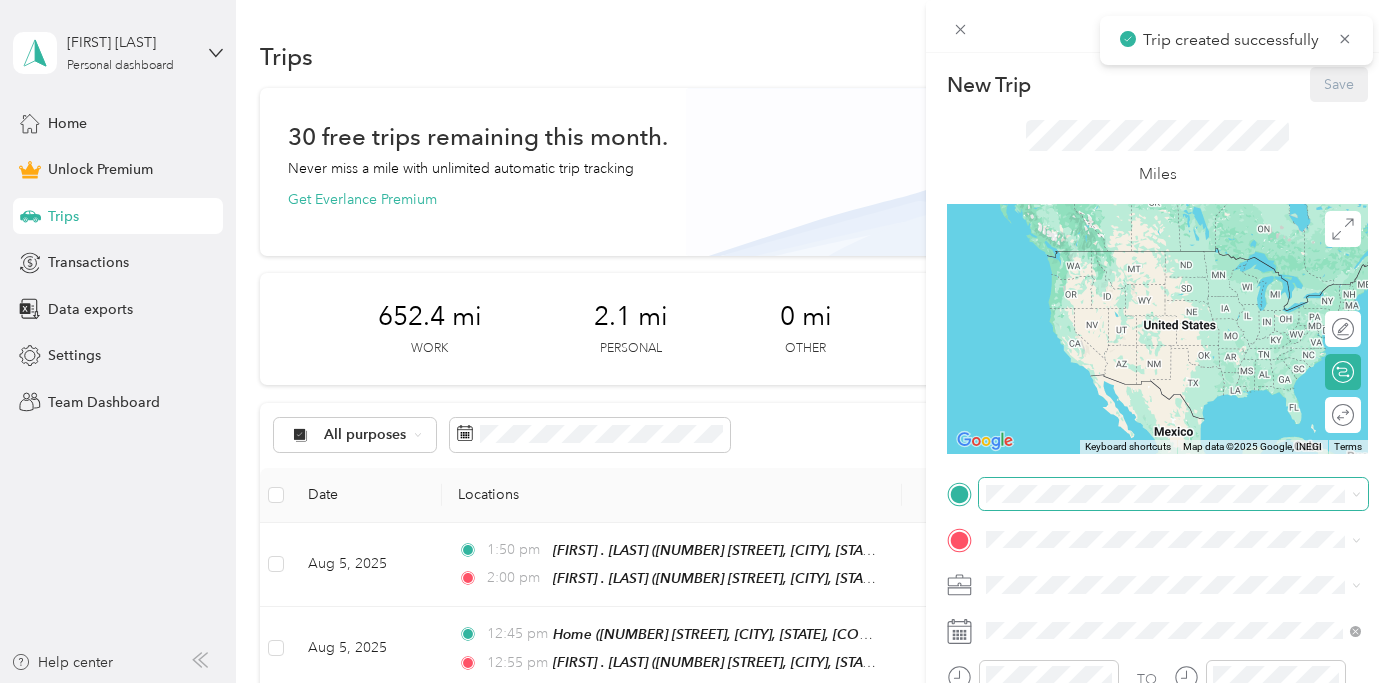 click at bounding box center (1173, 494) 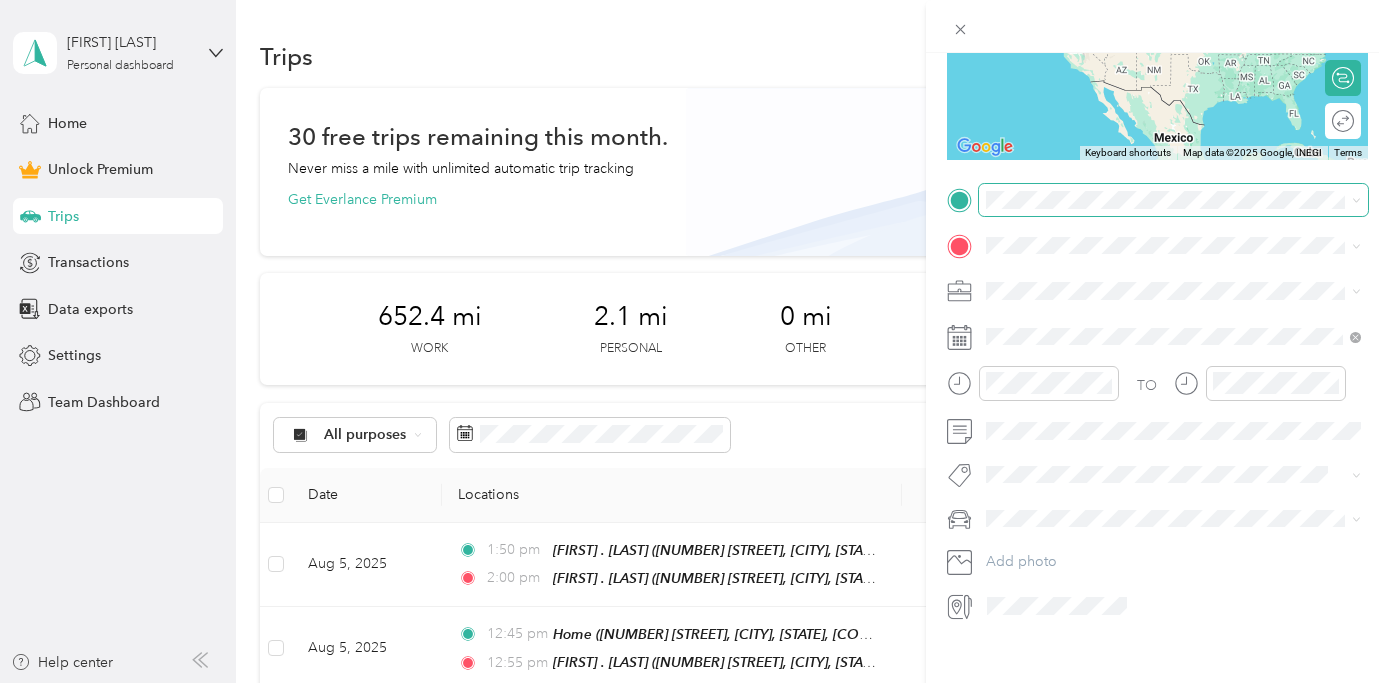 scroll, scrollTop: 306, scrollLeft: 0, axis: vertical 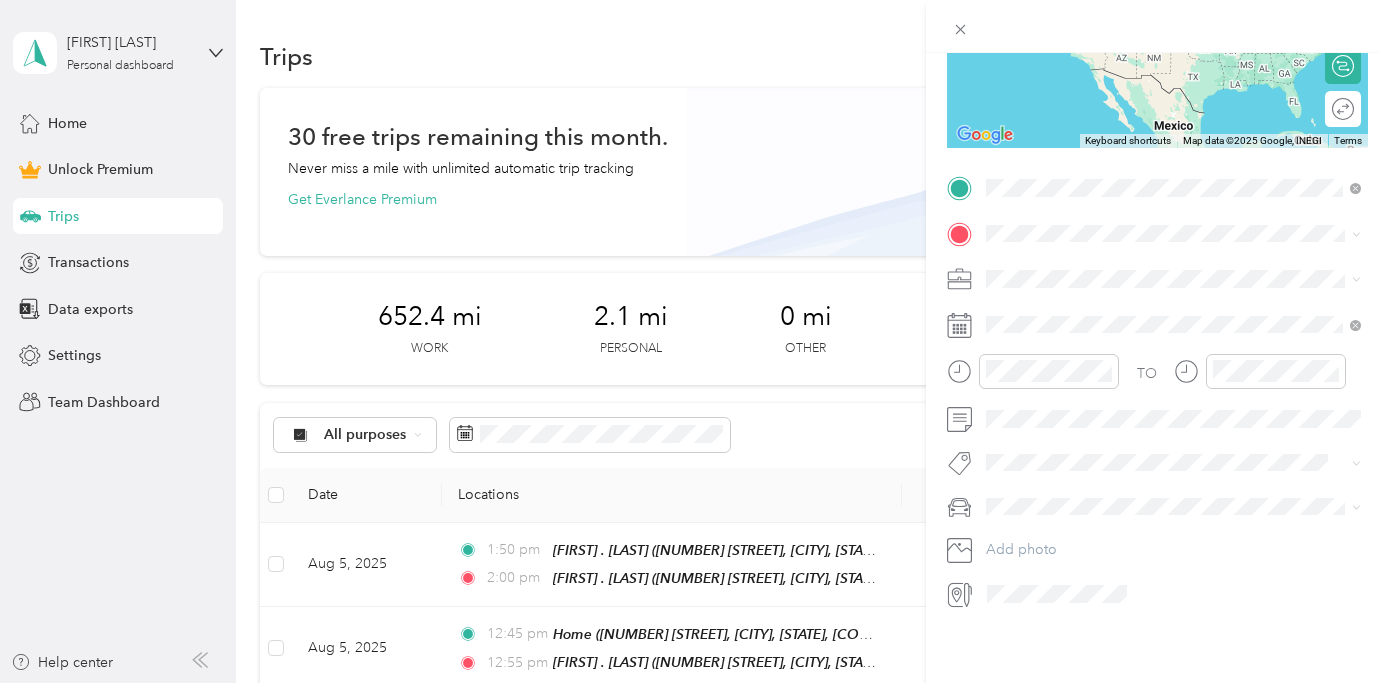 click on "[FIRST] . [LAST]" at bounding box center [1189, 267] 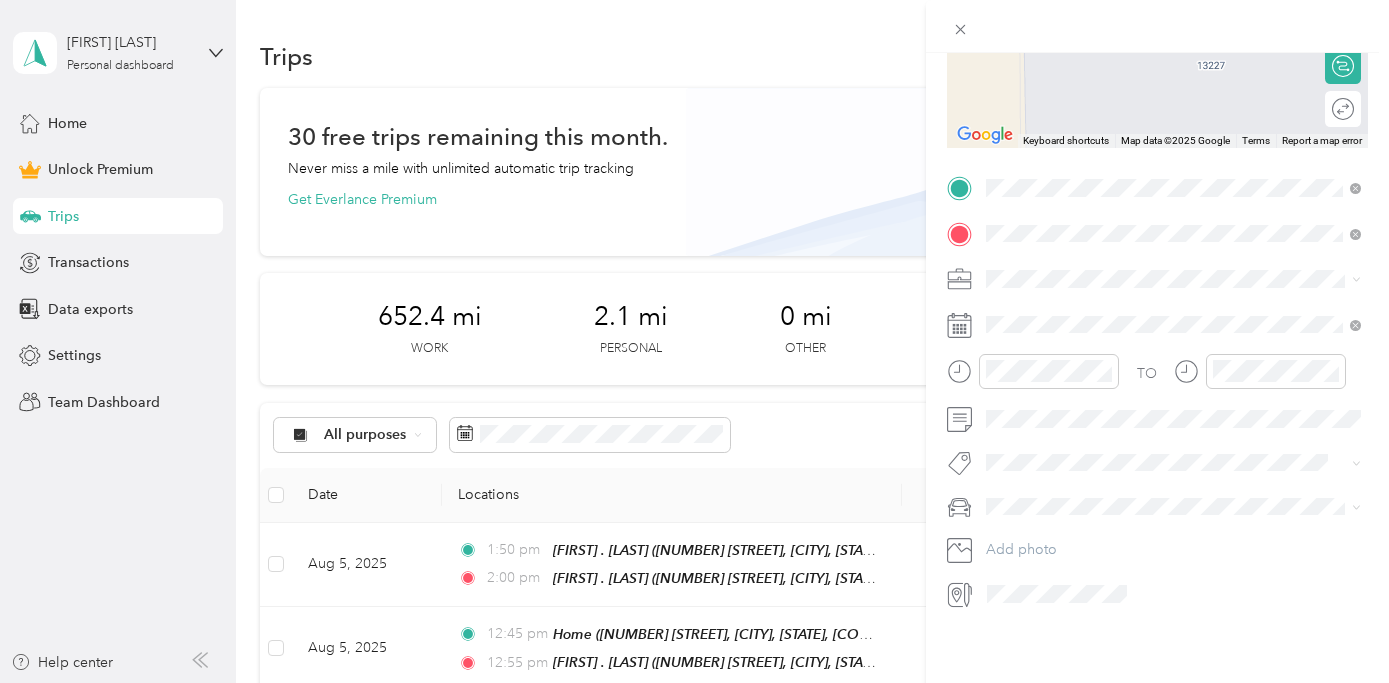 click on "Home" at bounding box center [1189, 313] 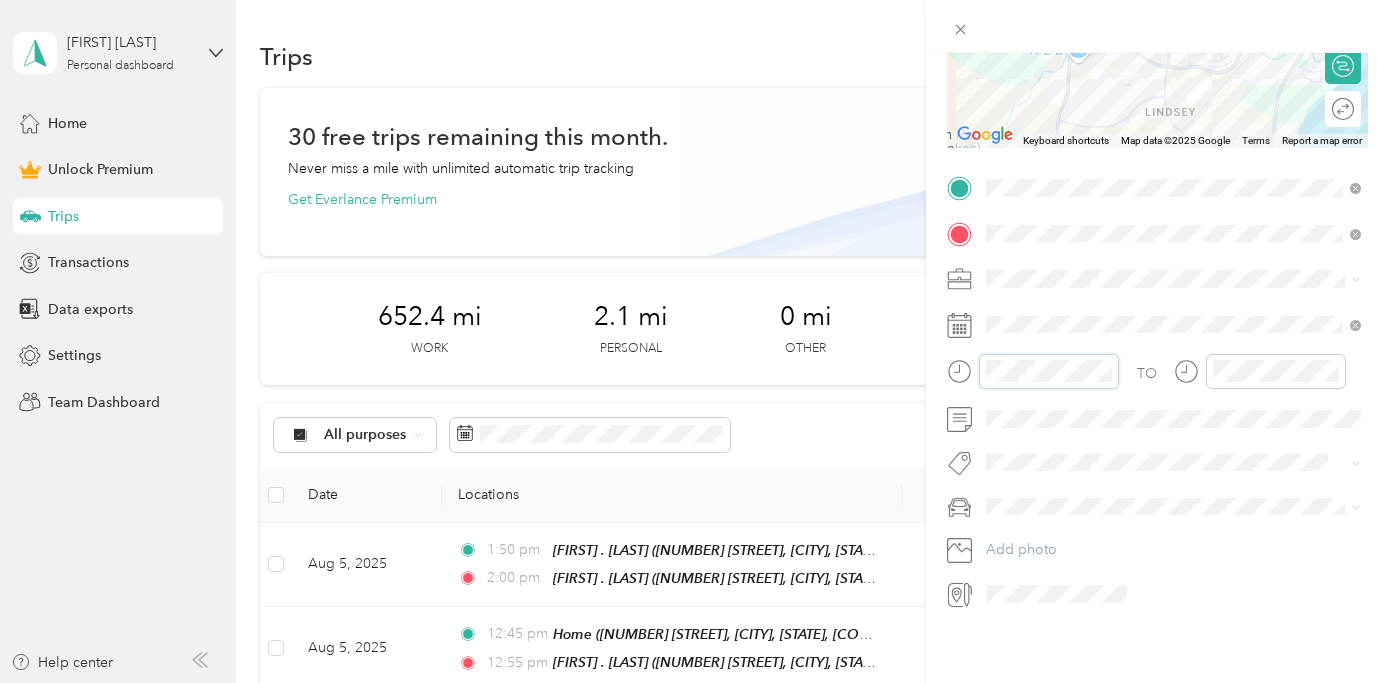 click at bounding box center [1033, 371] 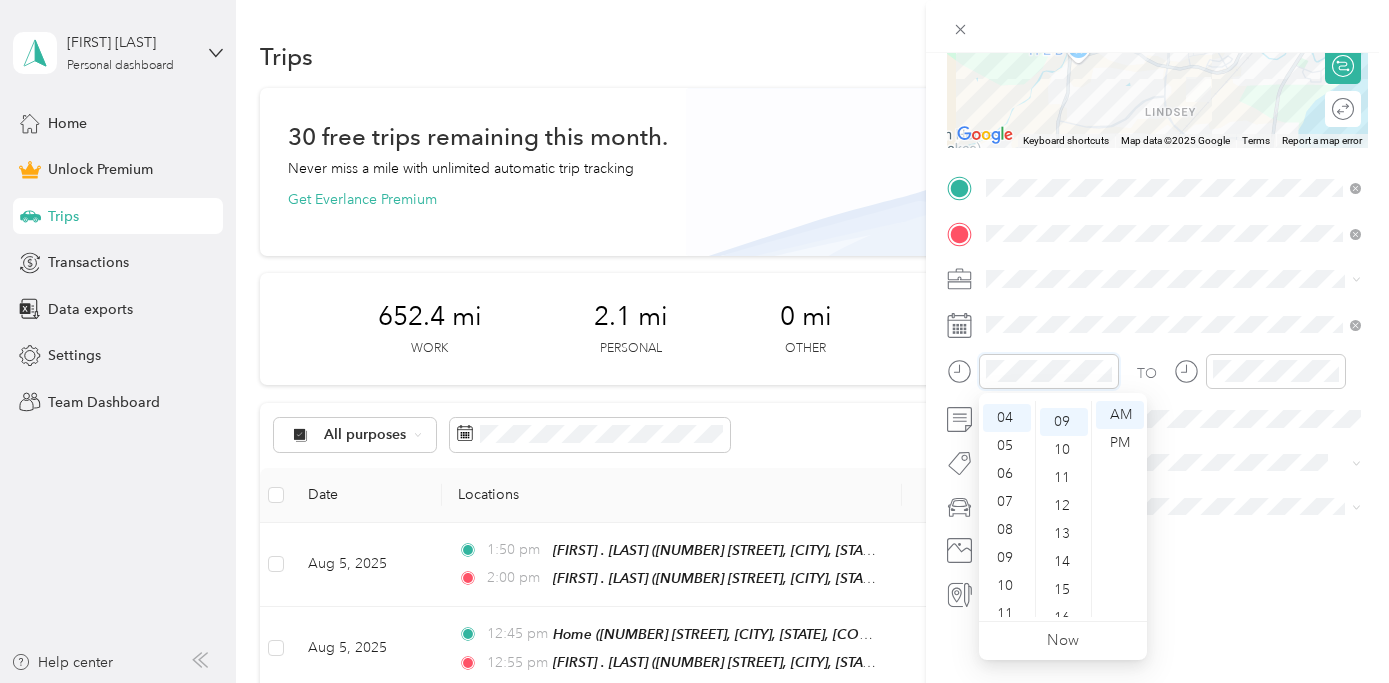 scroll, scrollTop: 112, scrollLeft: 0, axis: vertical 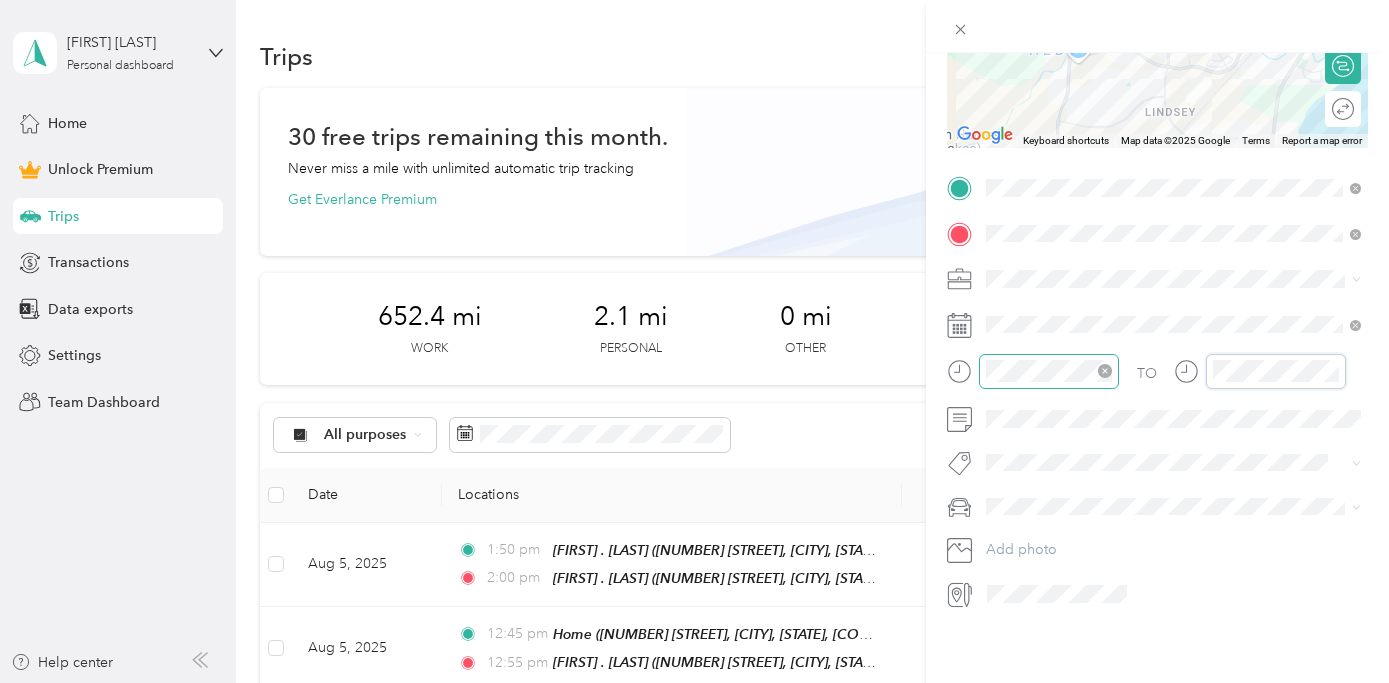 click at bounding box center (1049, 371) 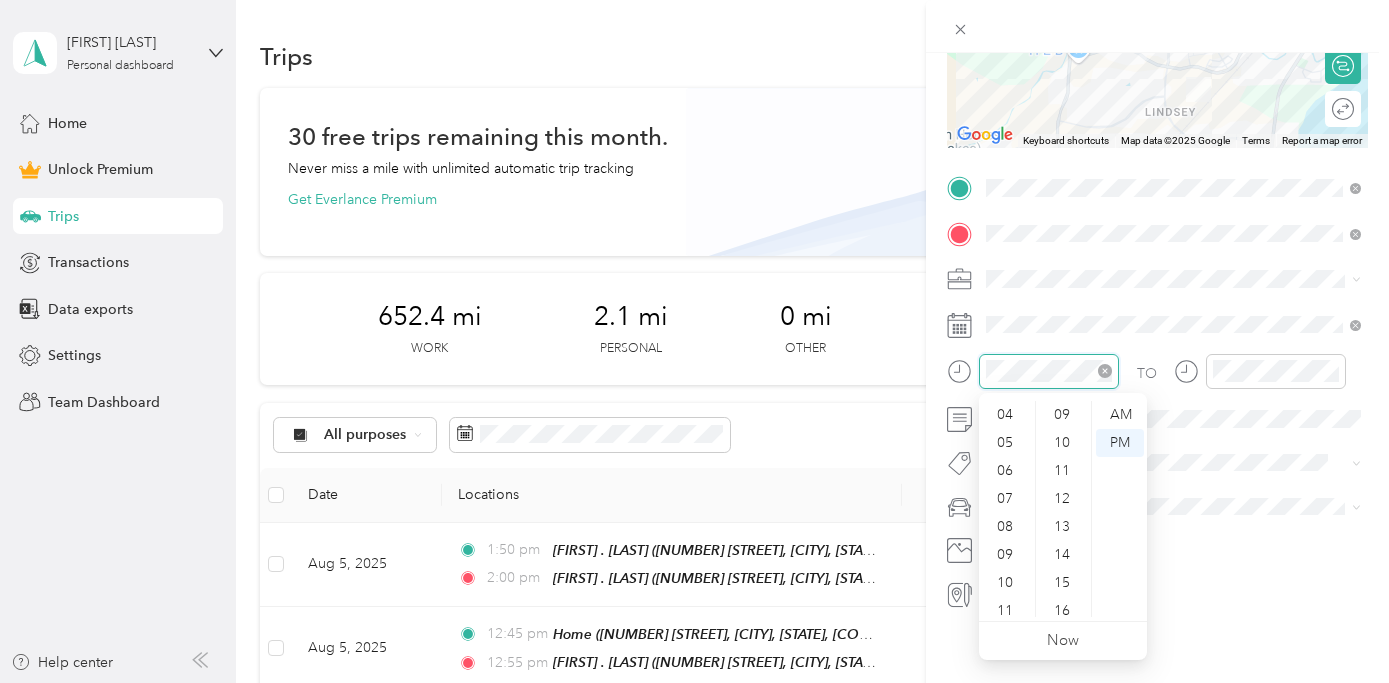 scroll, scrollTop: 84, scrollLeft: 0, axis: vertical 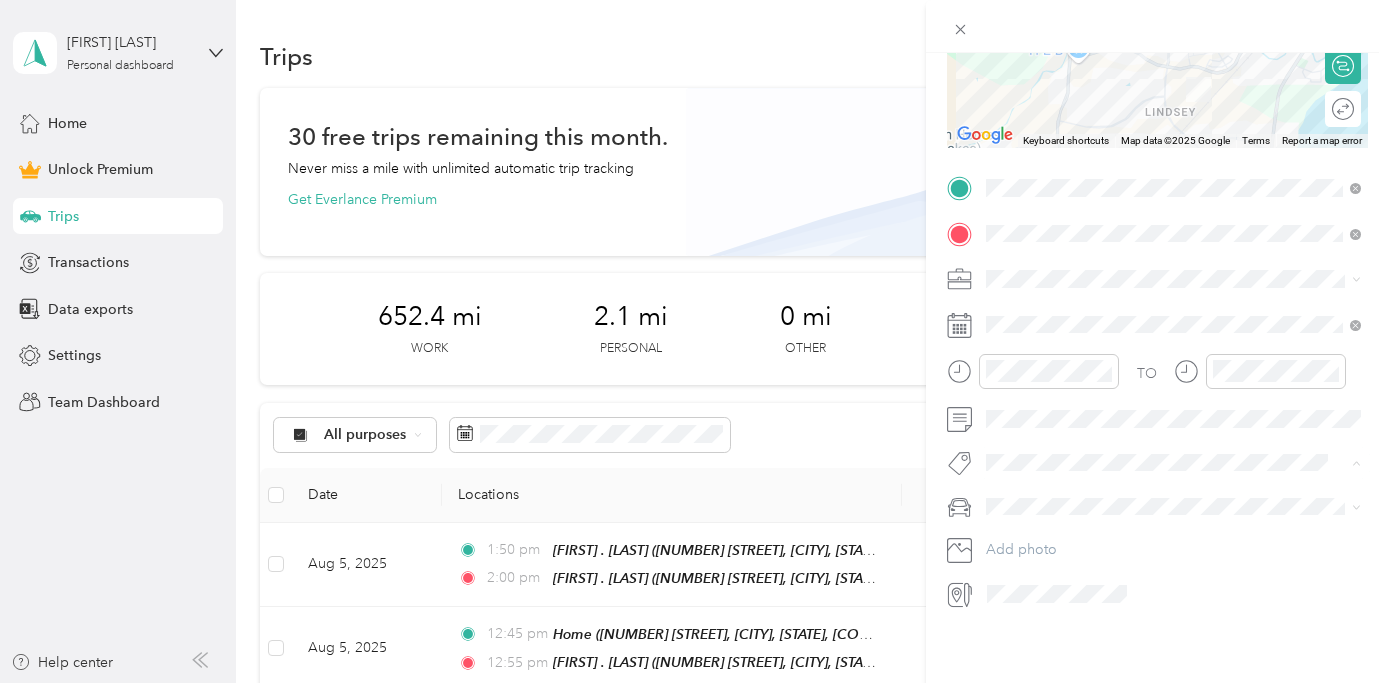click on "Ot Session" at bounding box center (1036, 498) 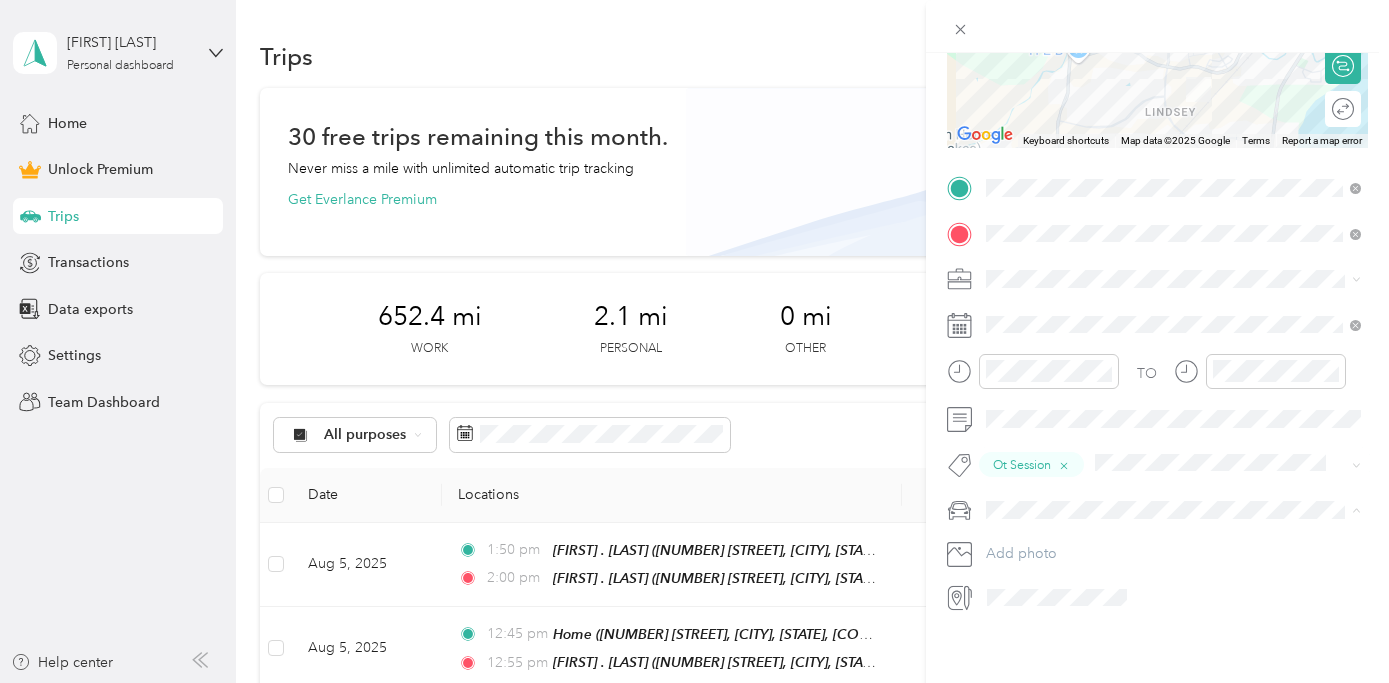 click on "Meg’s Car" at bounding box center (1024, 545) 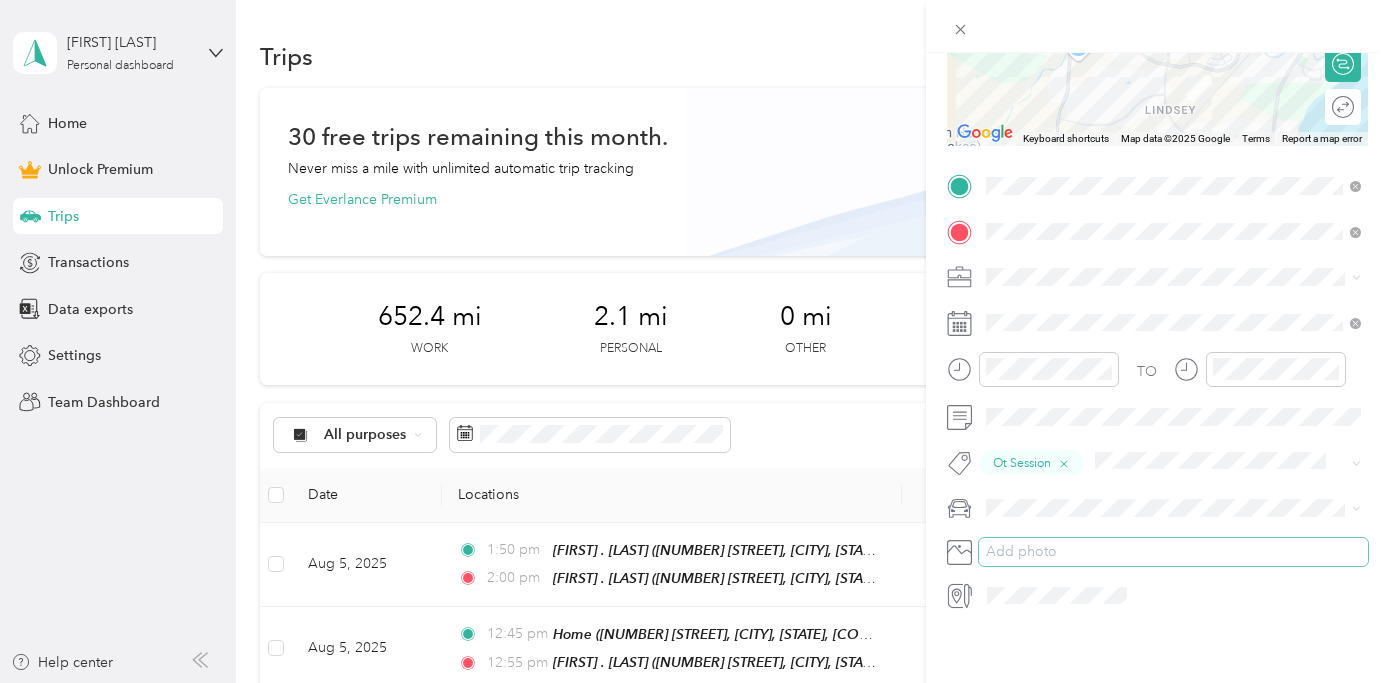 scroll, scrollTop: 0, scrollLeft: 0, axis: both 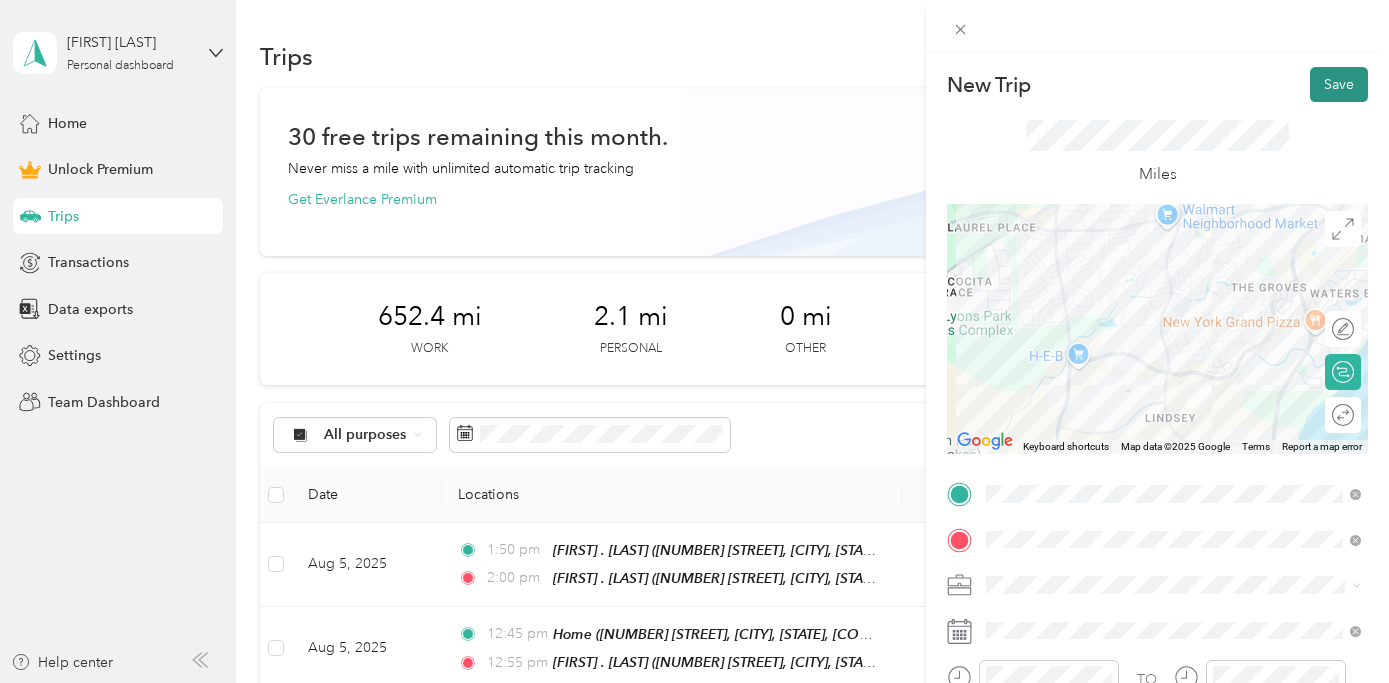 click on "Save" at bounding box center (1339, 84) 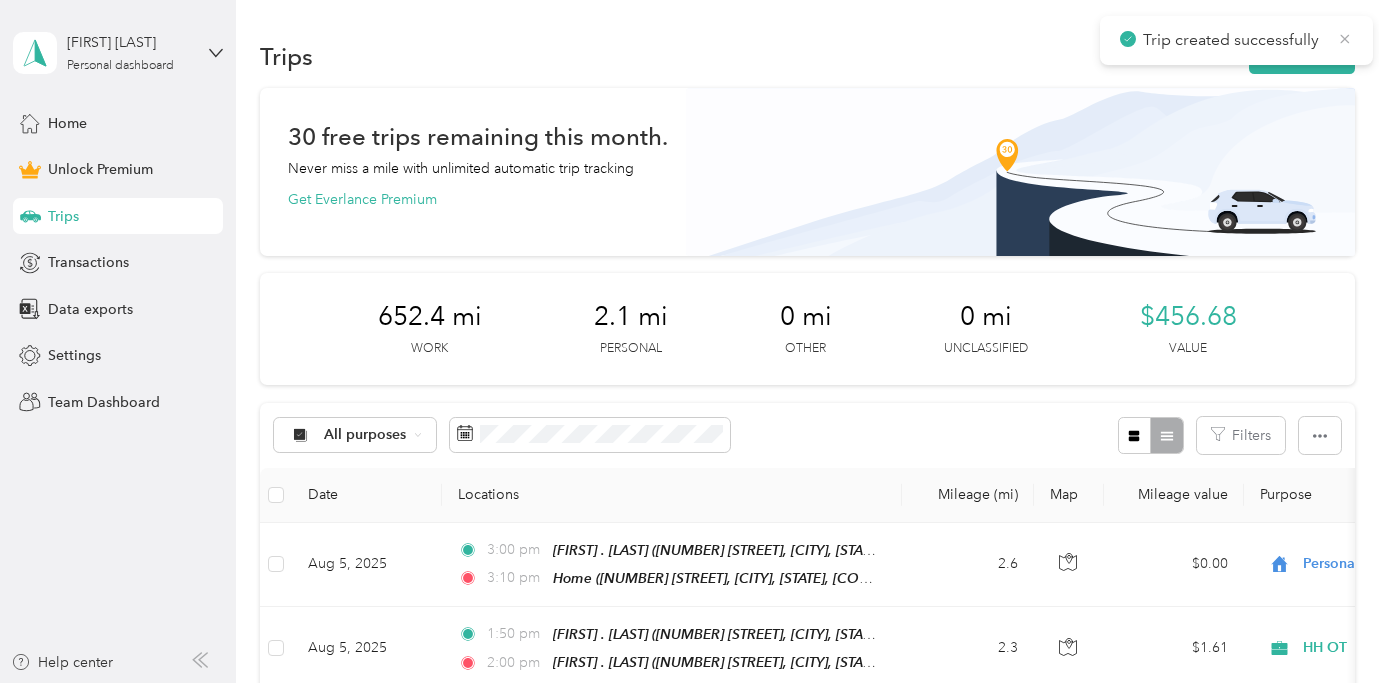 click 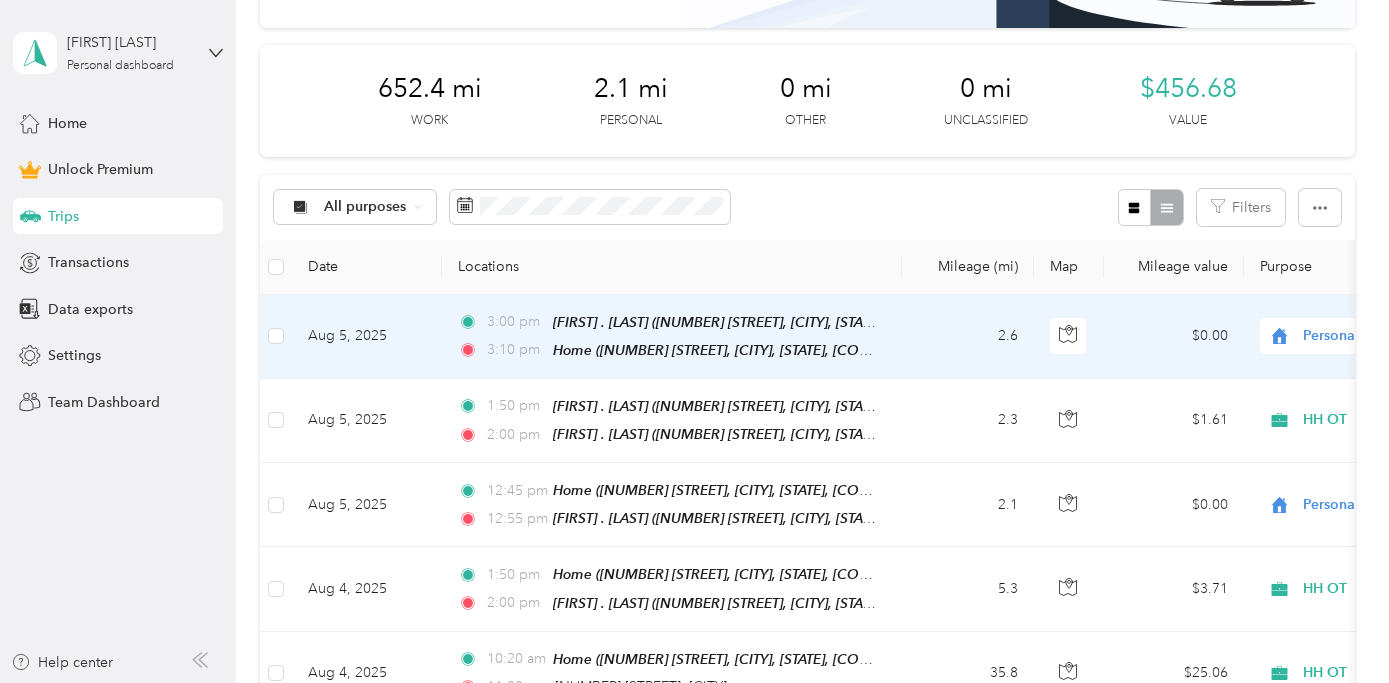 scroll, scrollTop: 232, scrollLeft: 0, axis: vertical 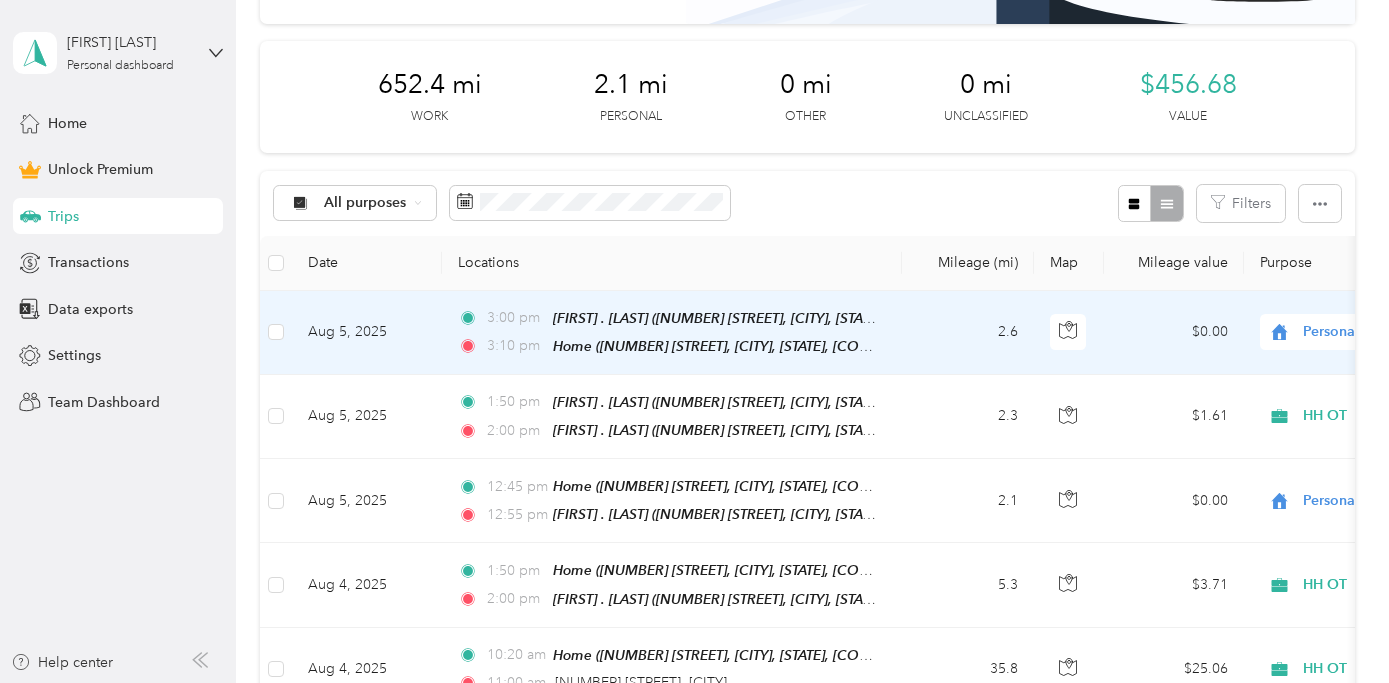 click on "Personal" at bounding box center [1394, 332] 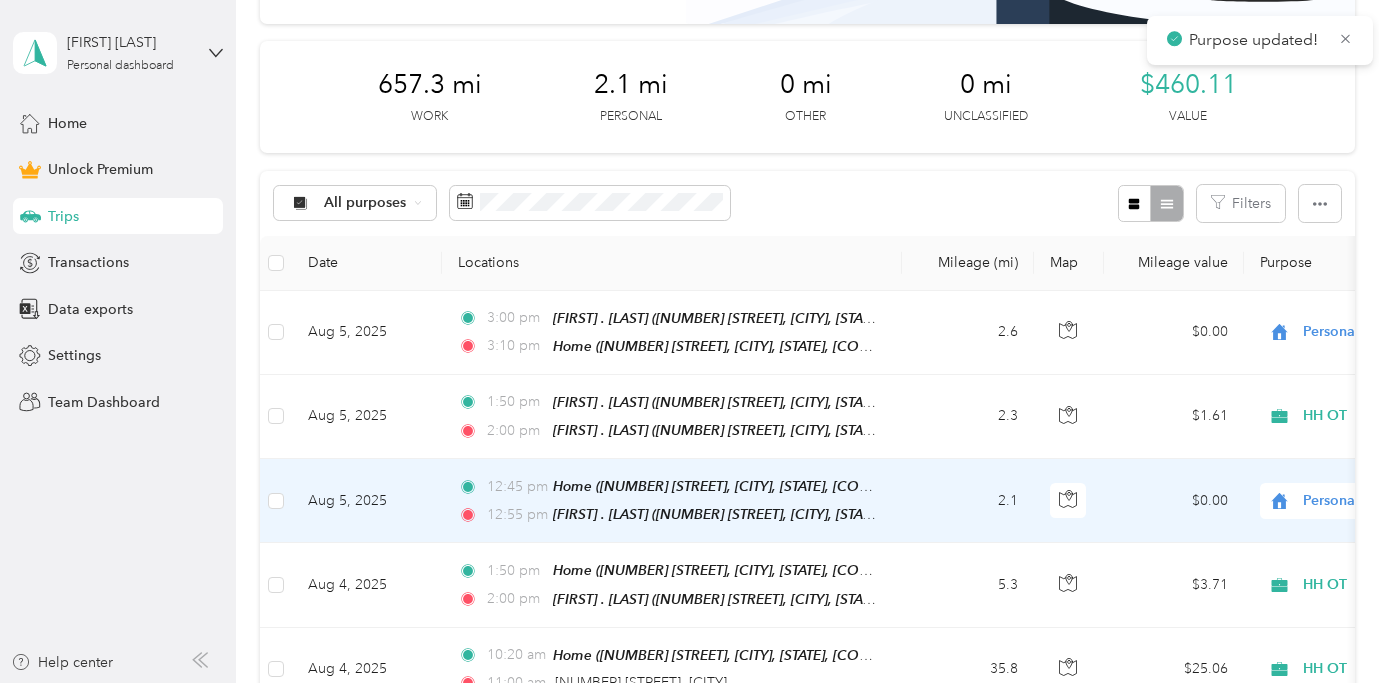 click on "Personal" at bounding box center (1394, 501) 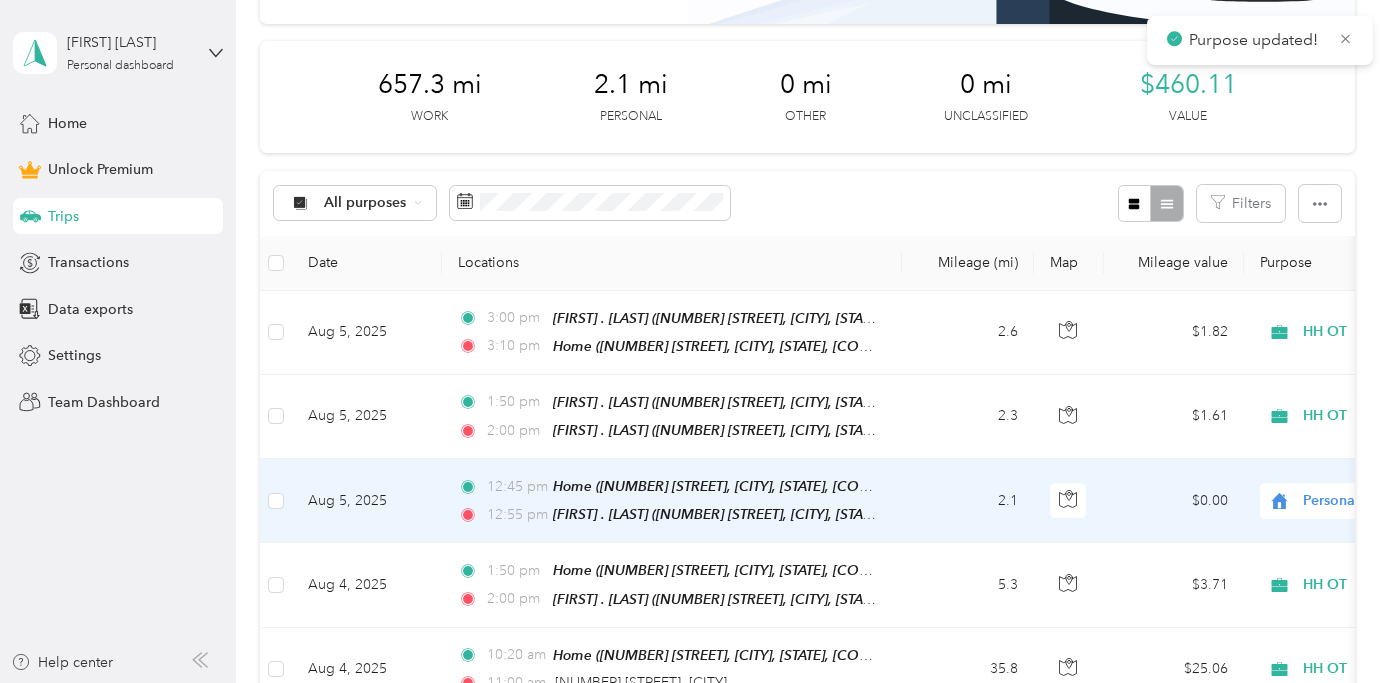 click on "HH OT" at bounding box center [1265, 285] 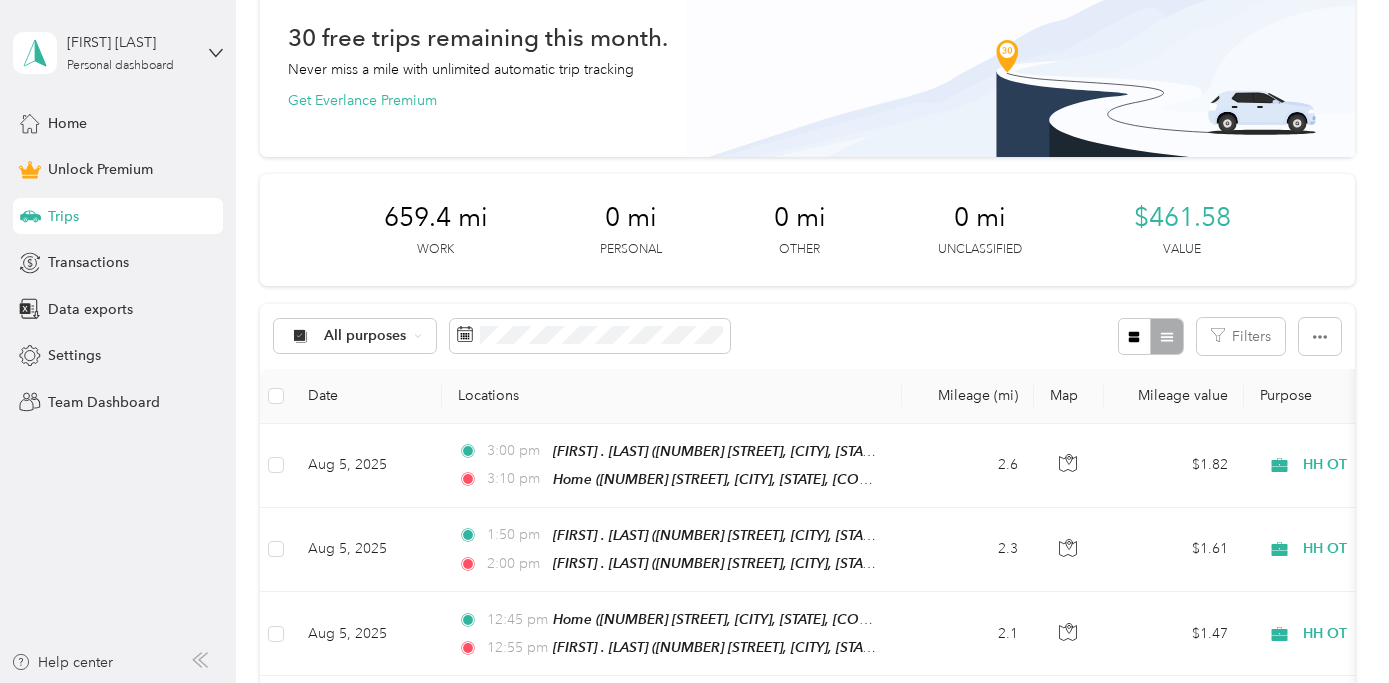 scroll, scrollTop: 0, scrollLeft: 0, axis: both 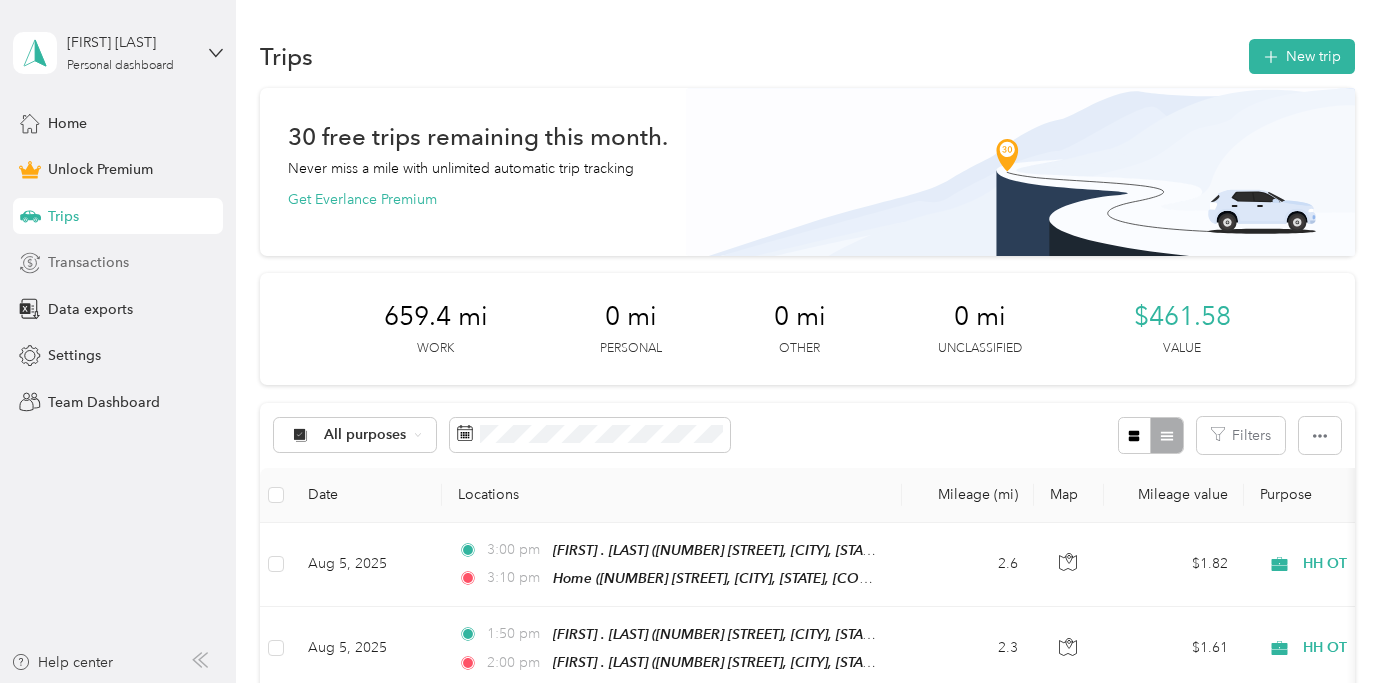 click on "Transactions" at bounding box center (118, 263) 